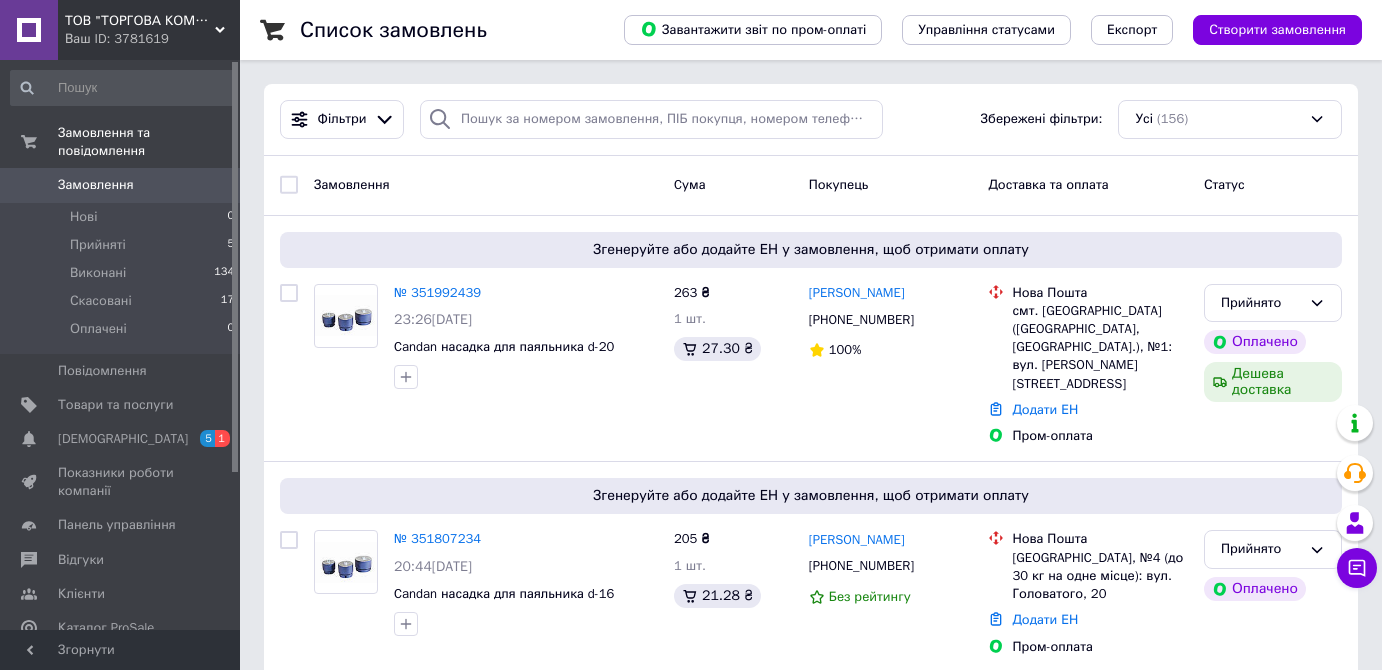 scroll, scrollTop: 0, scrollLeft: 0, axis: both 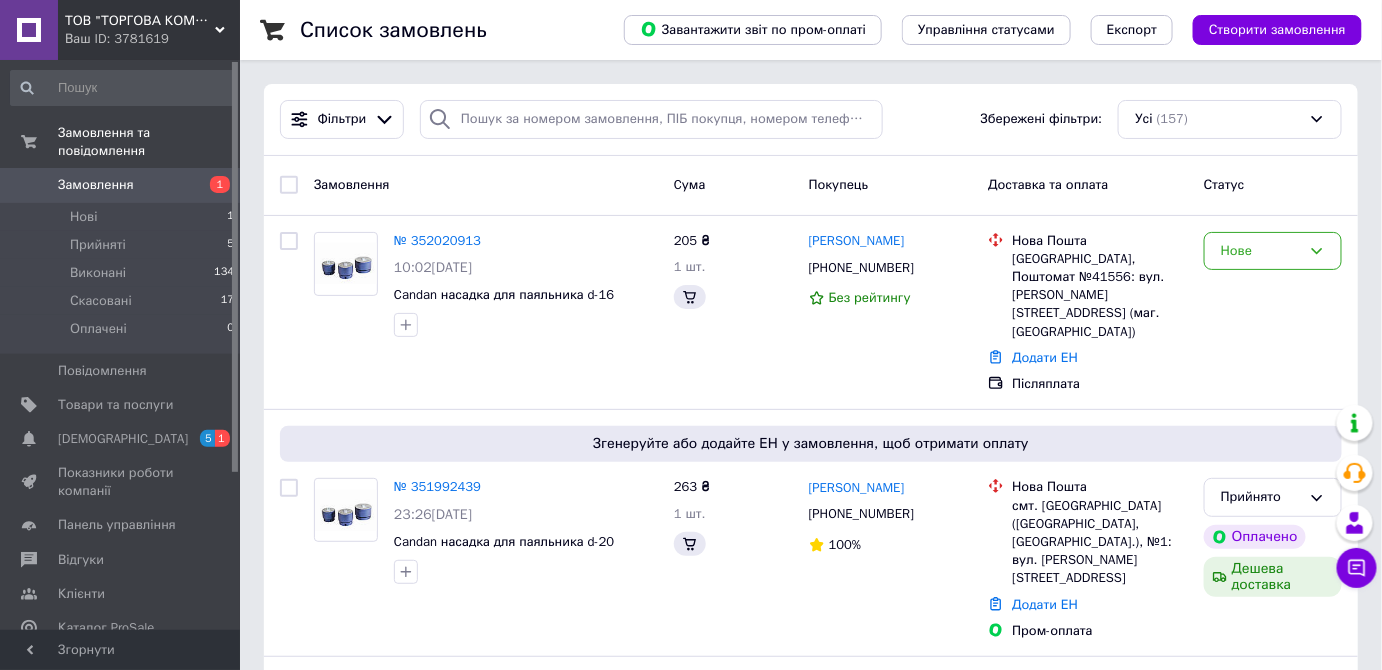 click on "Замовлення" at bounding box center (96, 185) 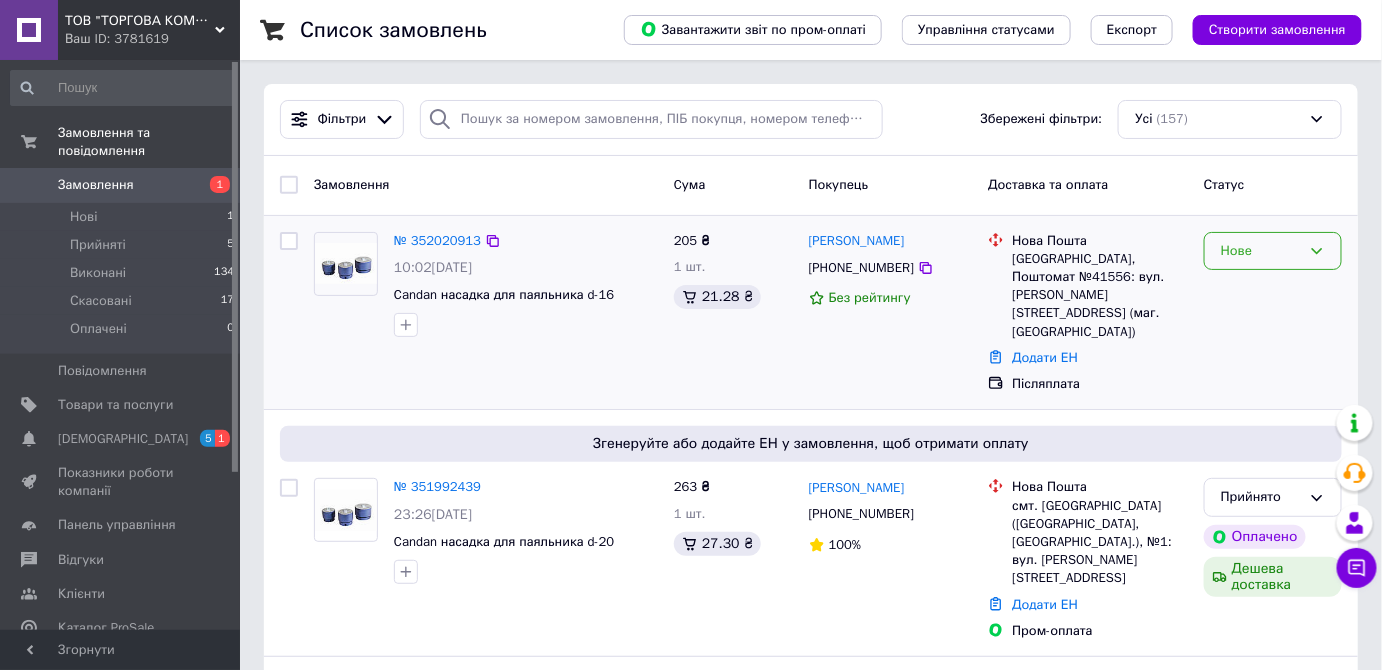 click 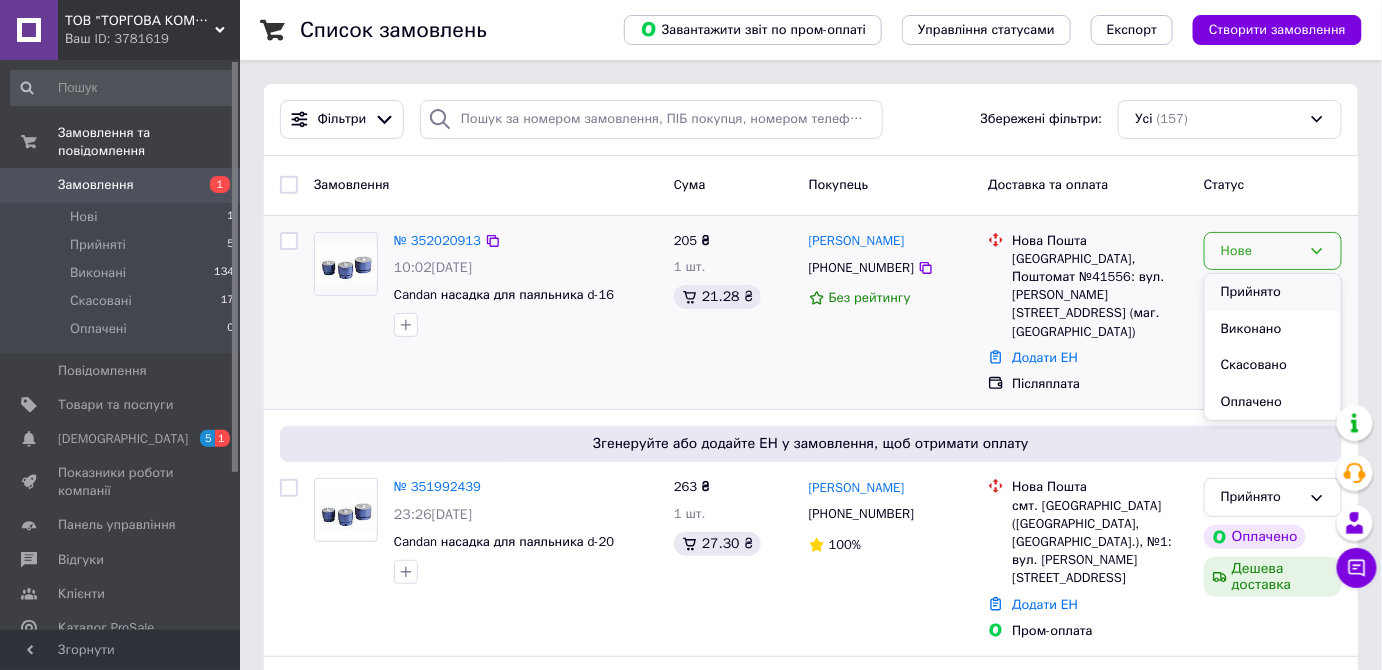 click on "Прийнято" at bounding box center (1273, 292) 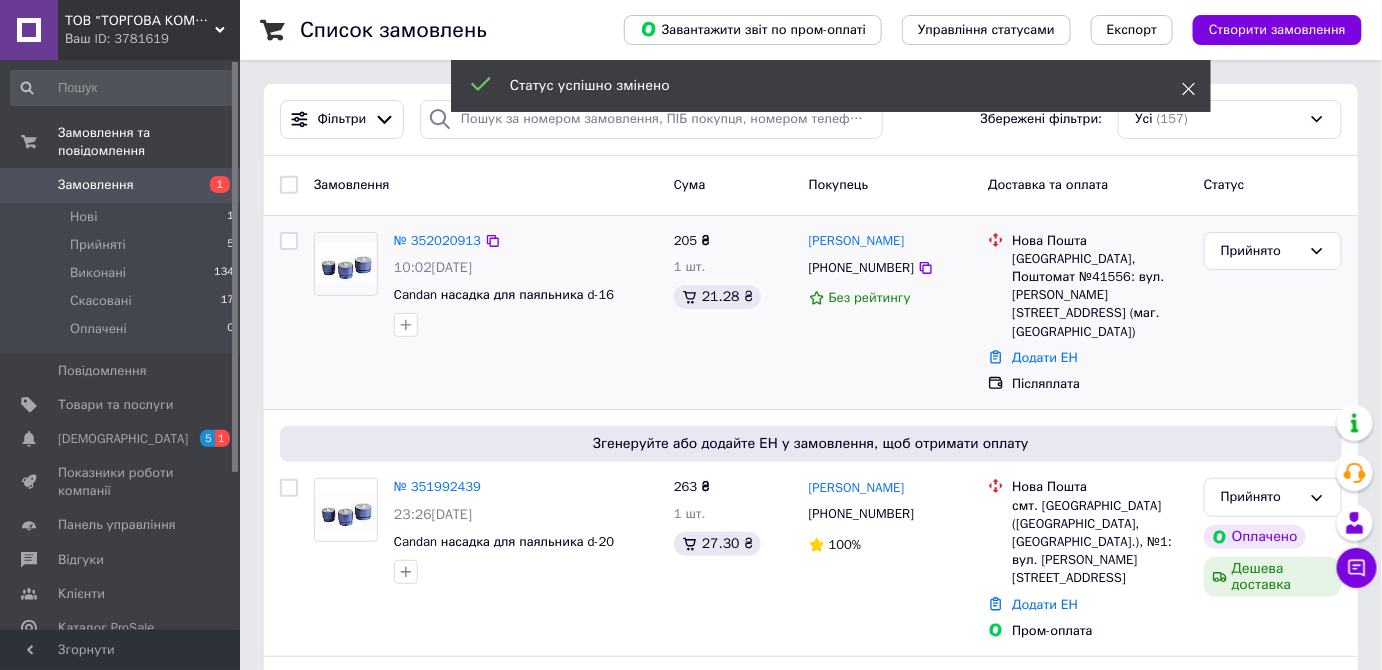 click 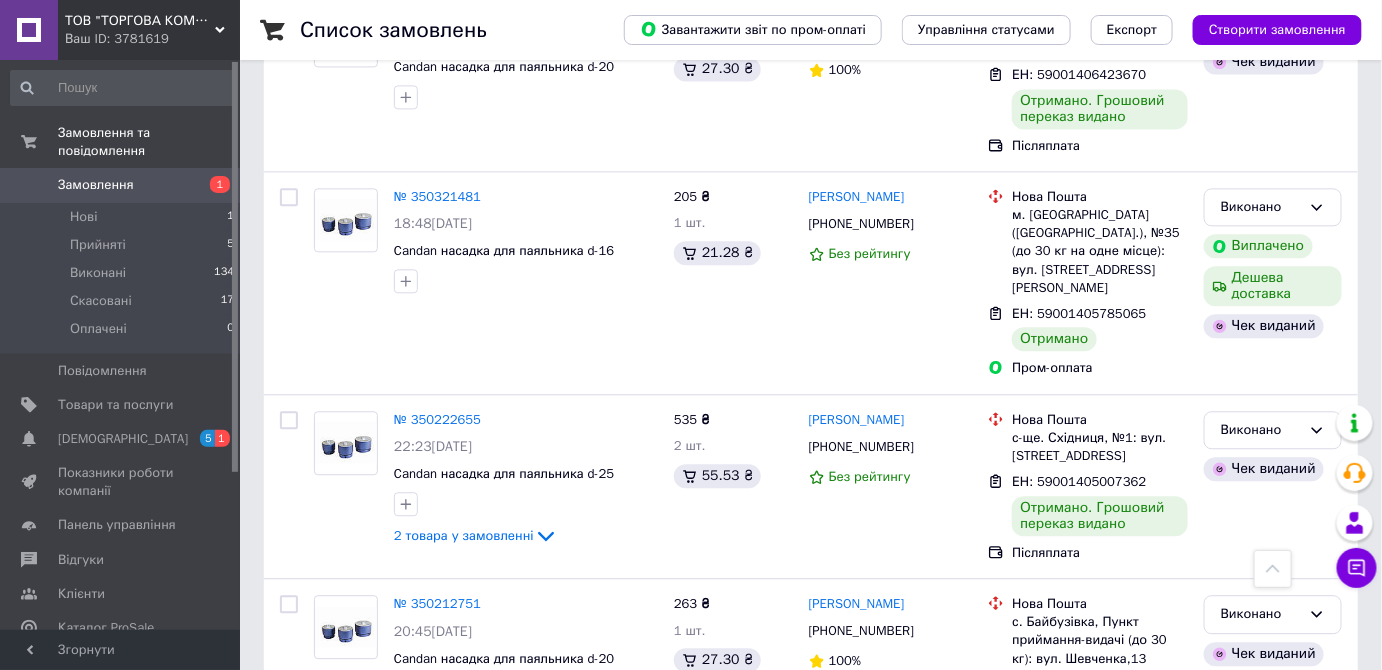 scroll, scrollTop: 1446, scrollLeft: 0, axis: vertical 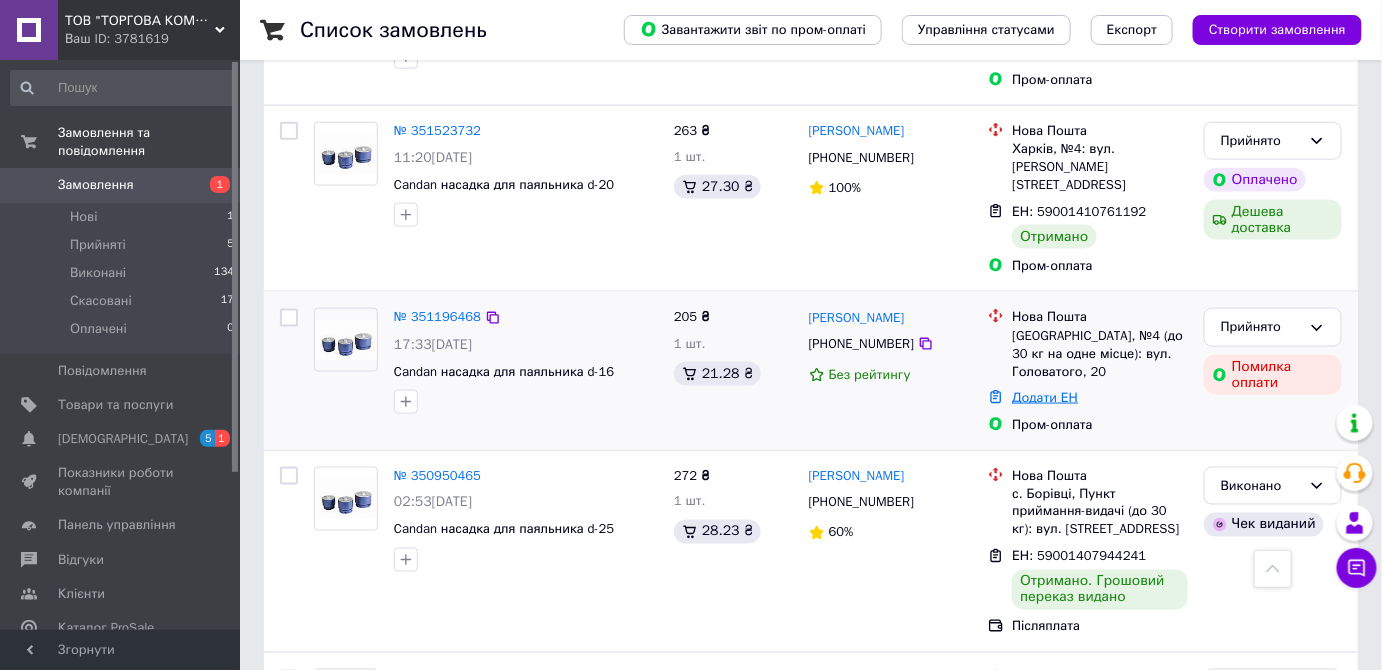 click on "Додати ЕН" at bounding box center (1045, 397) 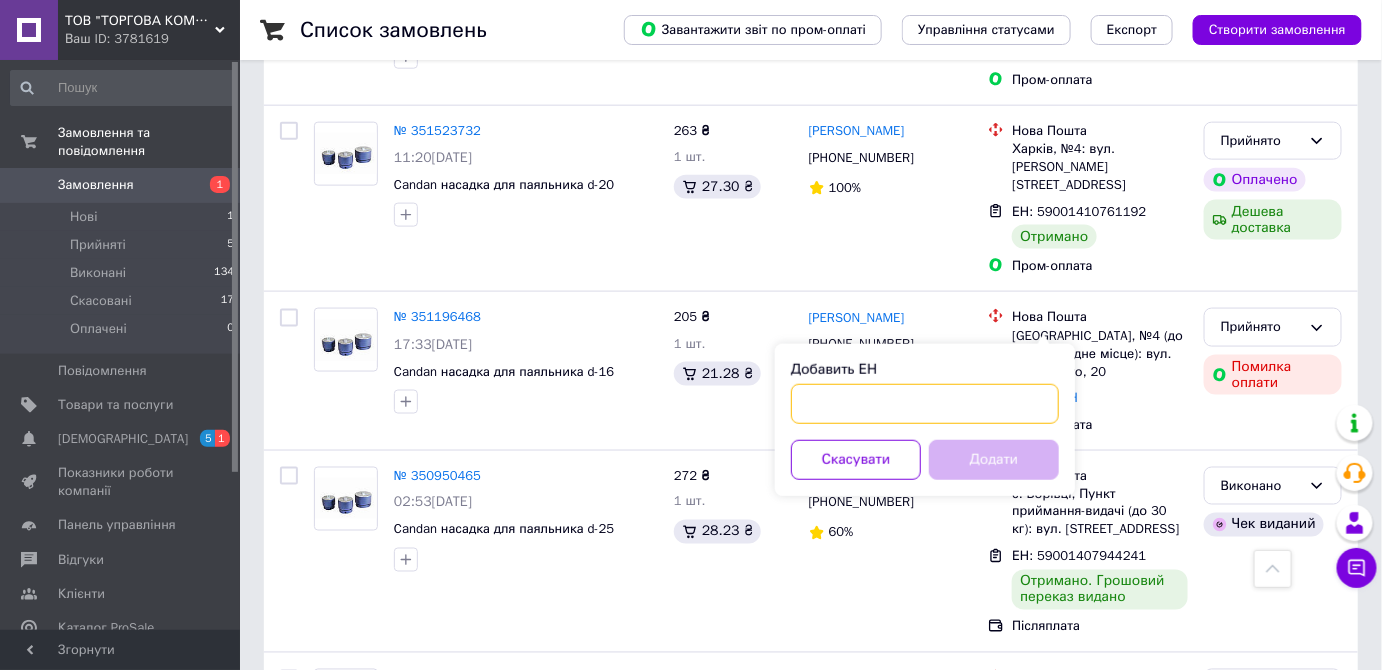 click on "Добавить ЕН" at bounding box center [925, 404] 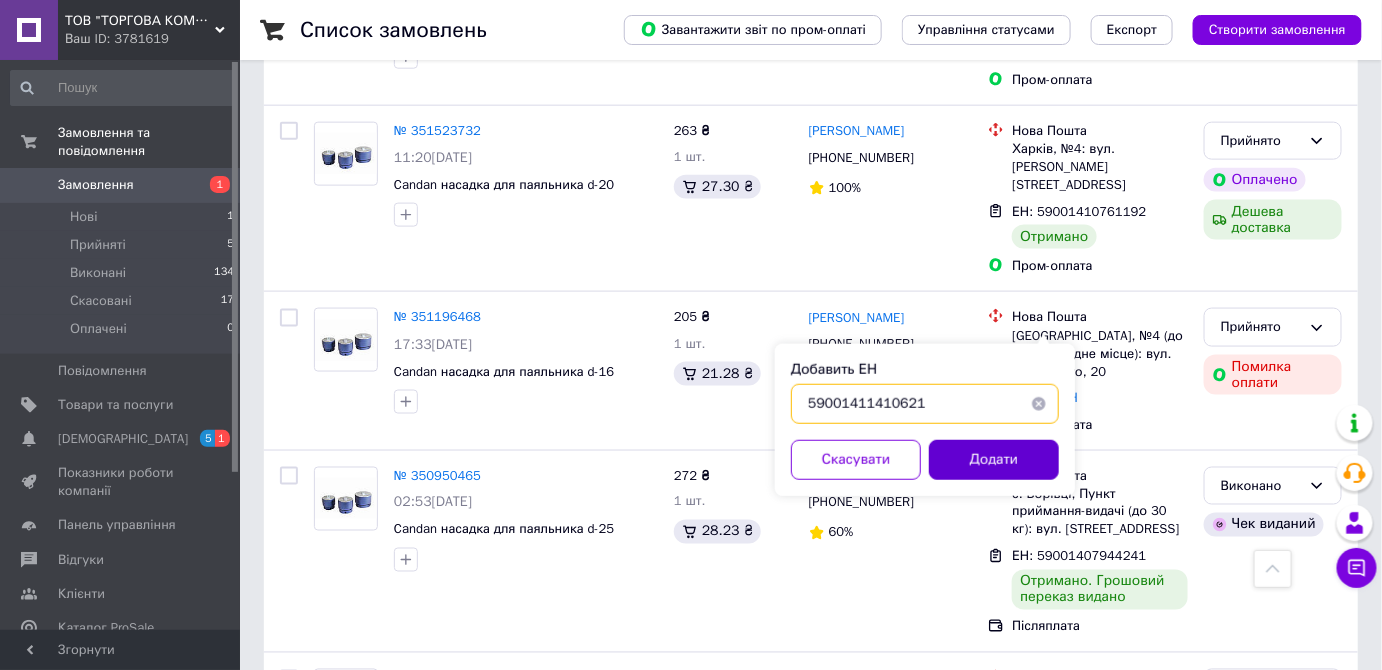 type on "59001411410621" 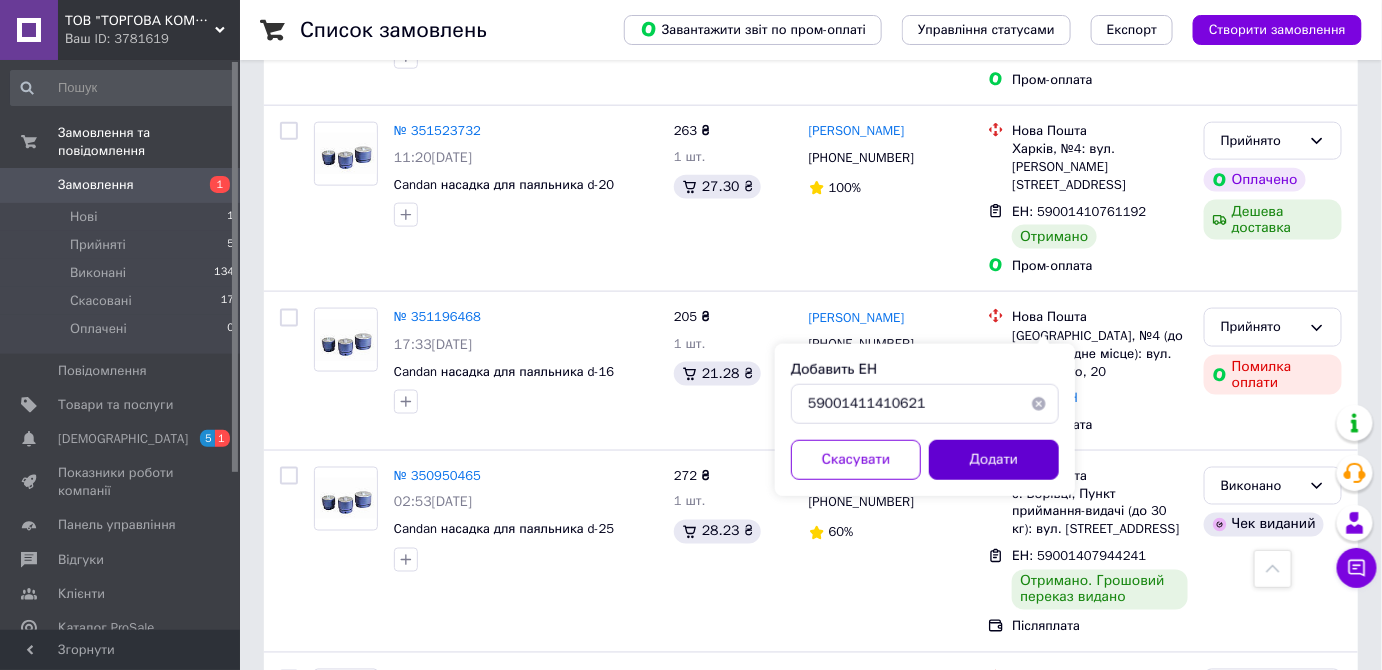 click on "Додати" at bounding box center [994, 460] 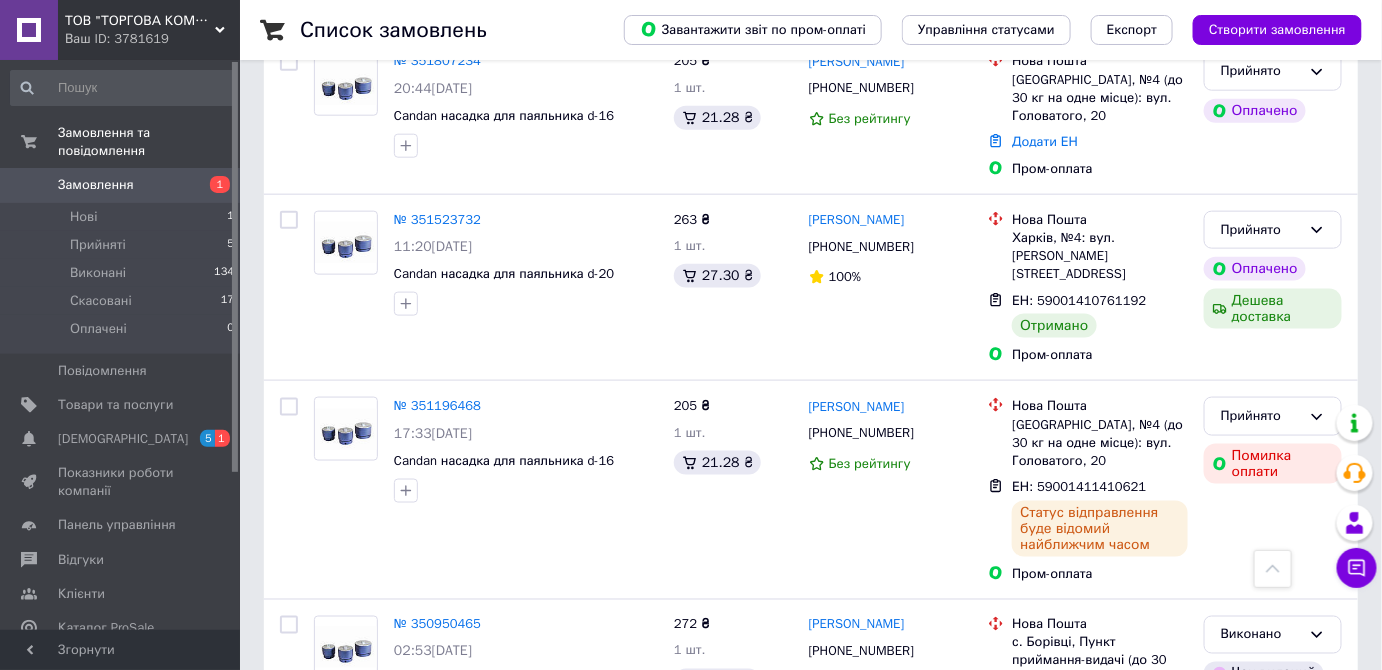 scroll, scrollTop: 650, scrollLeft: 0, axis: vertical 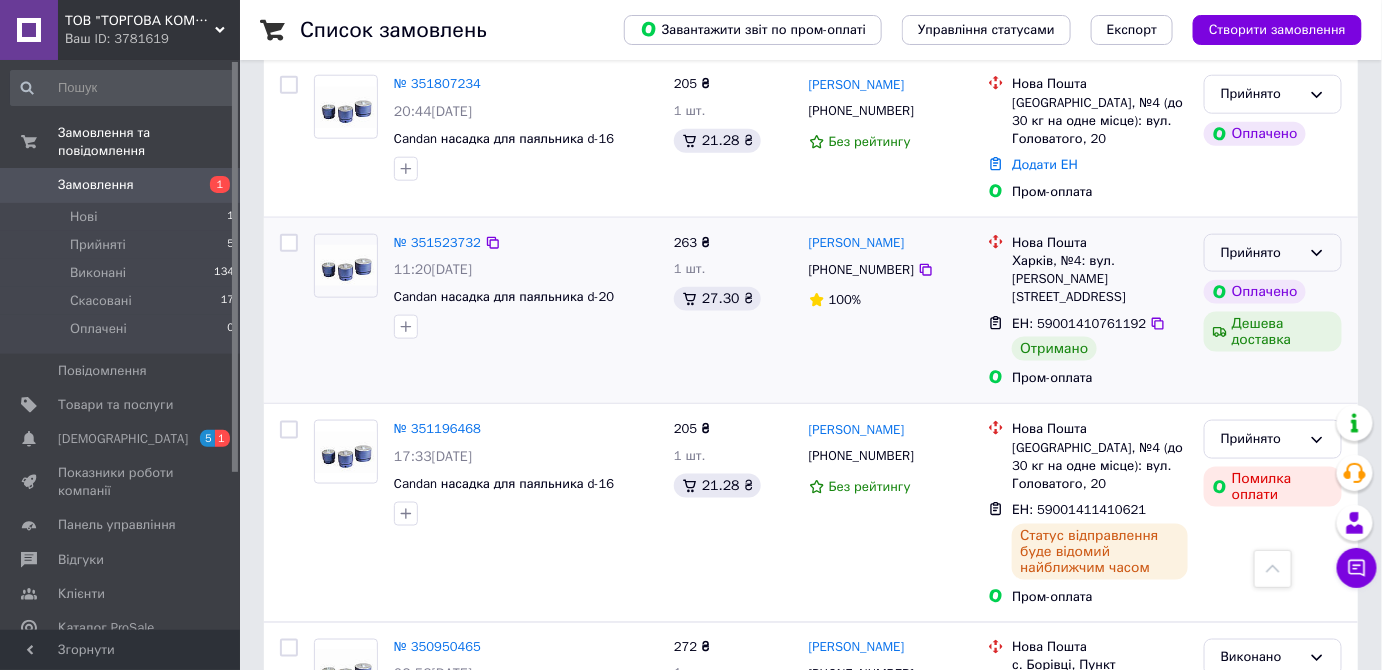 click 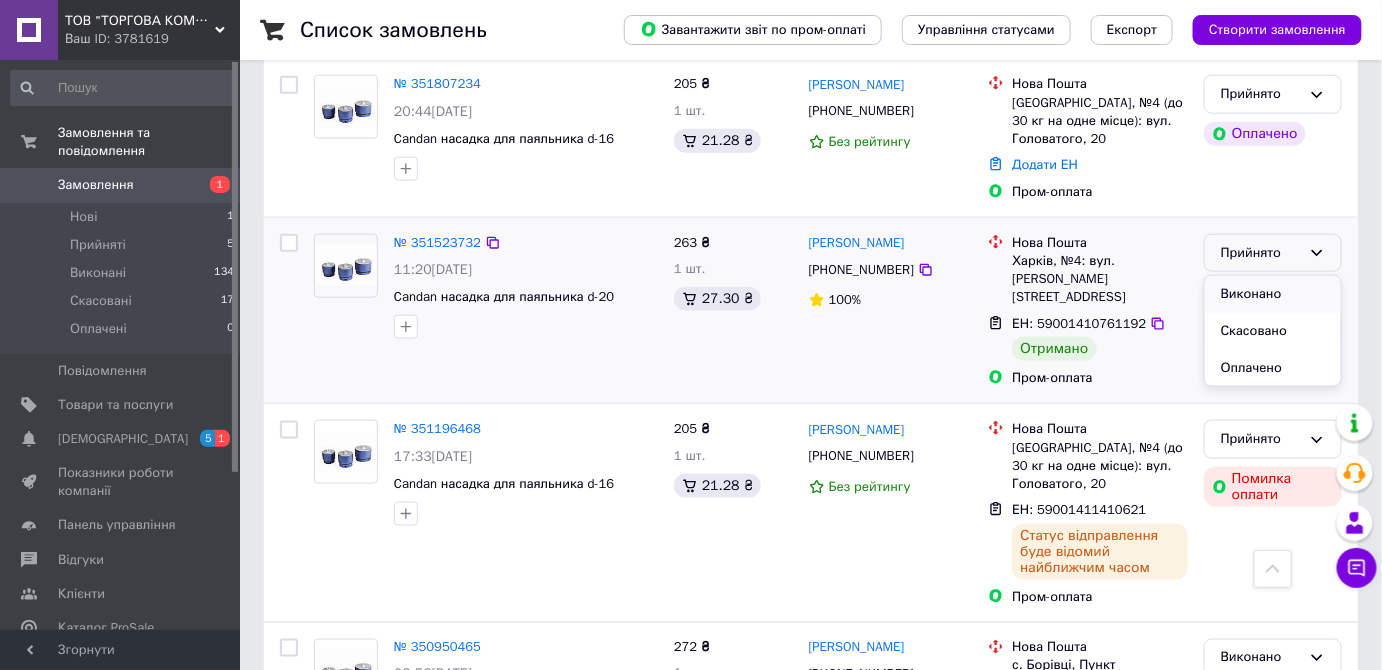click on "Виконано" at bounding box center [1273, 294] 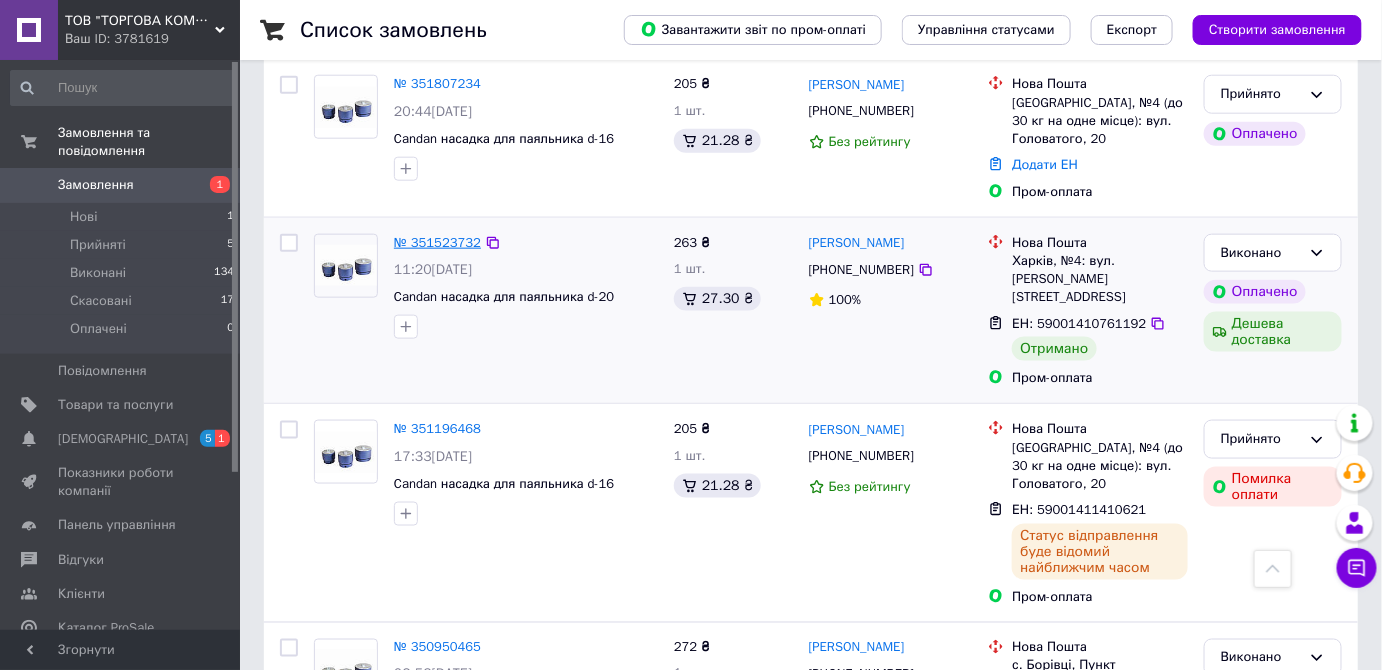 click on "№ 351523732" at bounding box center [437, 242] 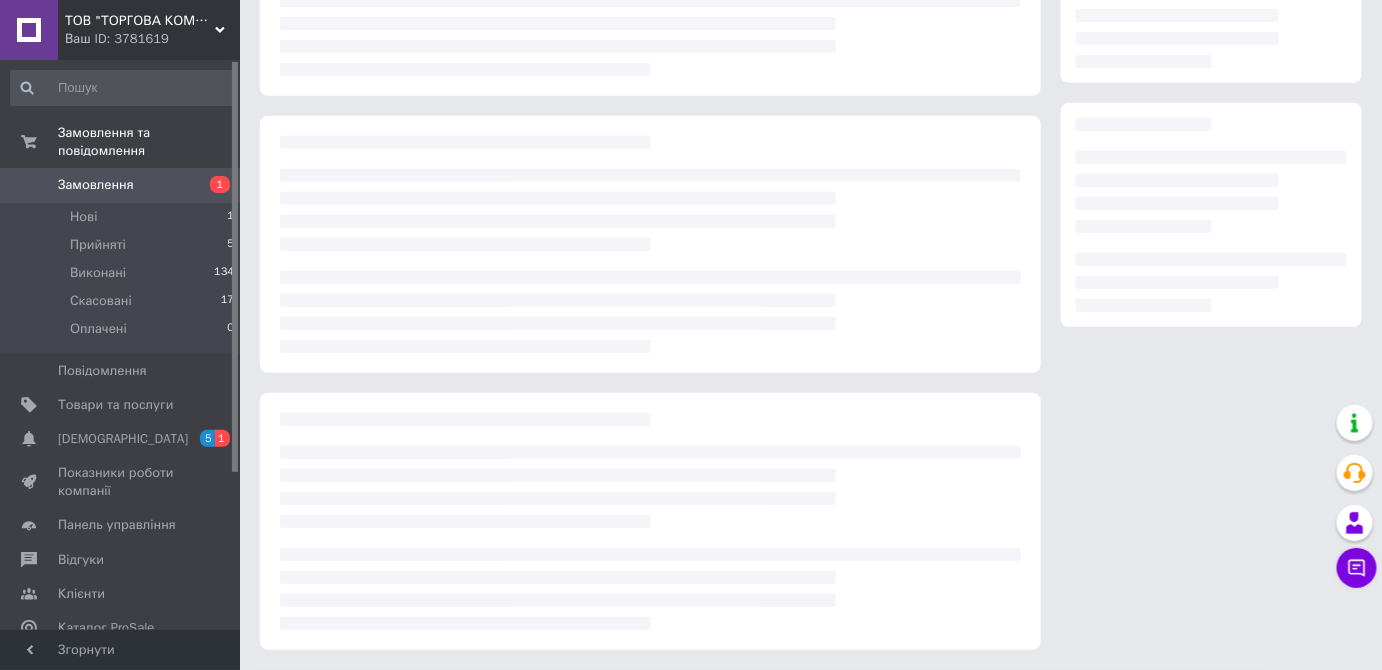 scroll, scrollTop: 0, scrollLeft: 0, axis: both 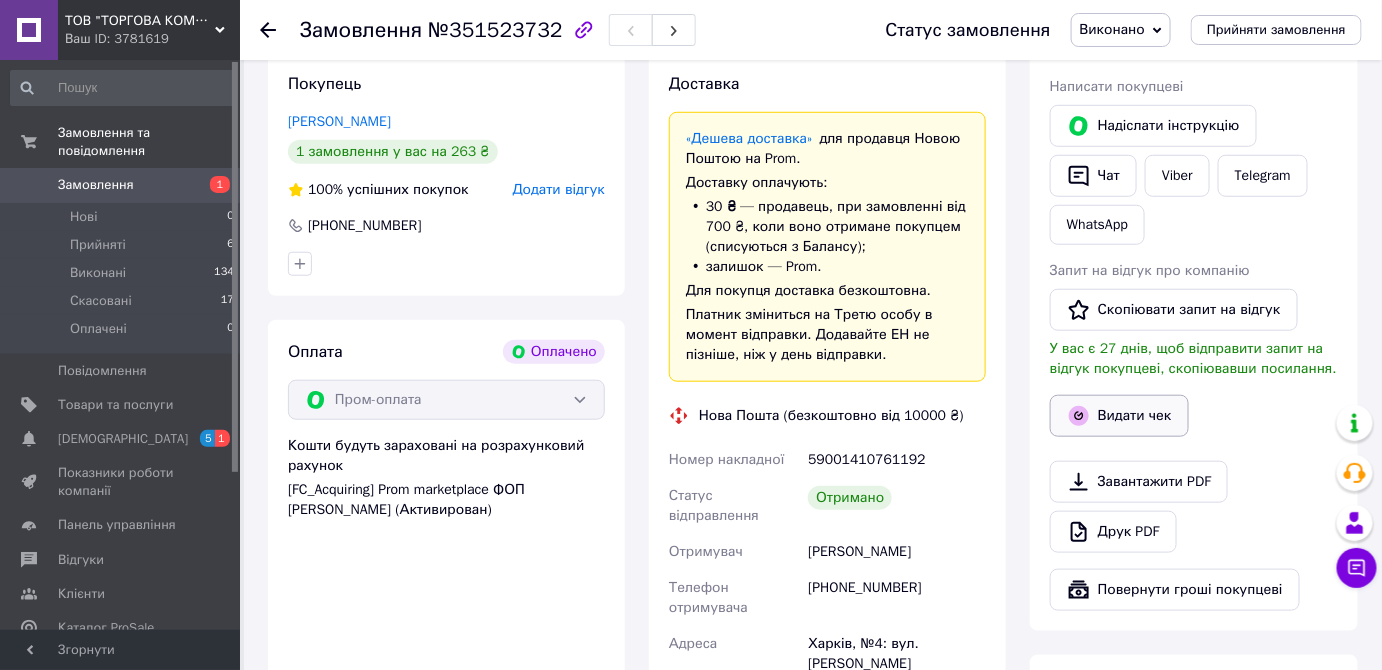 click 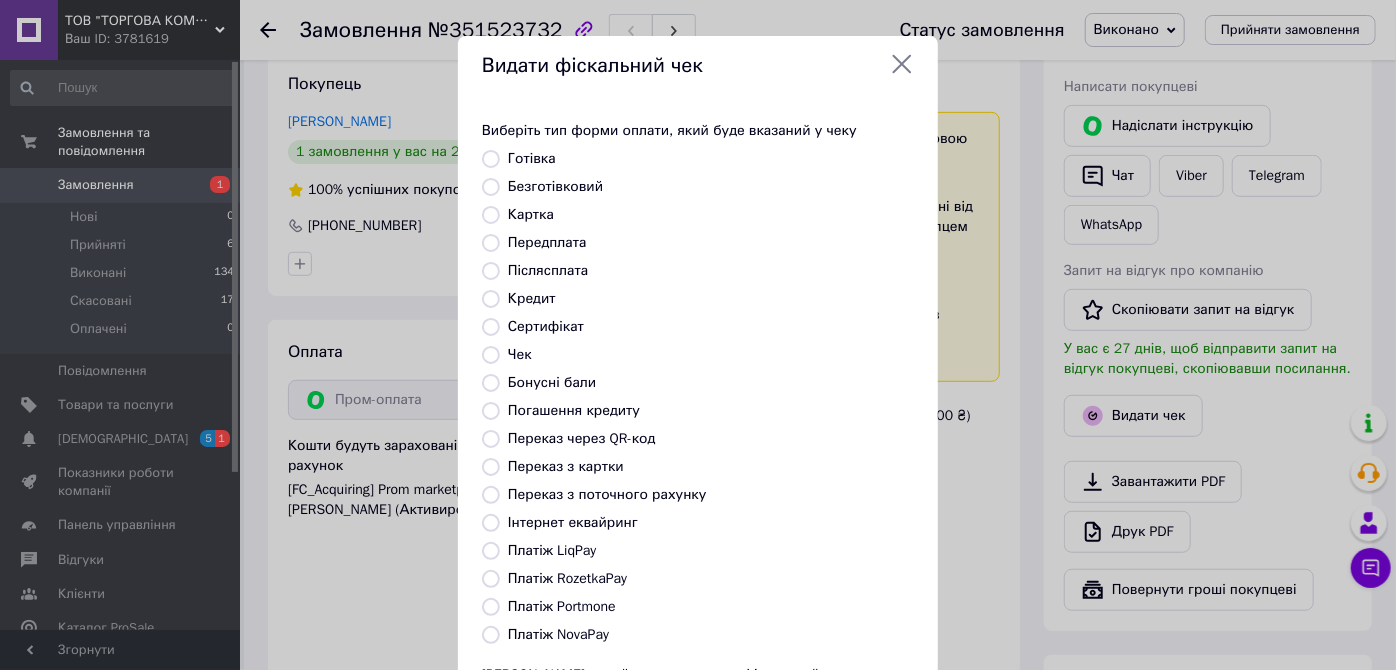 click on "Післясплата" at bounding box center [491, 271] 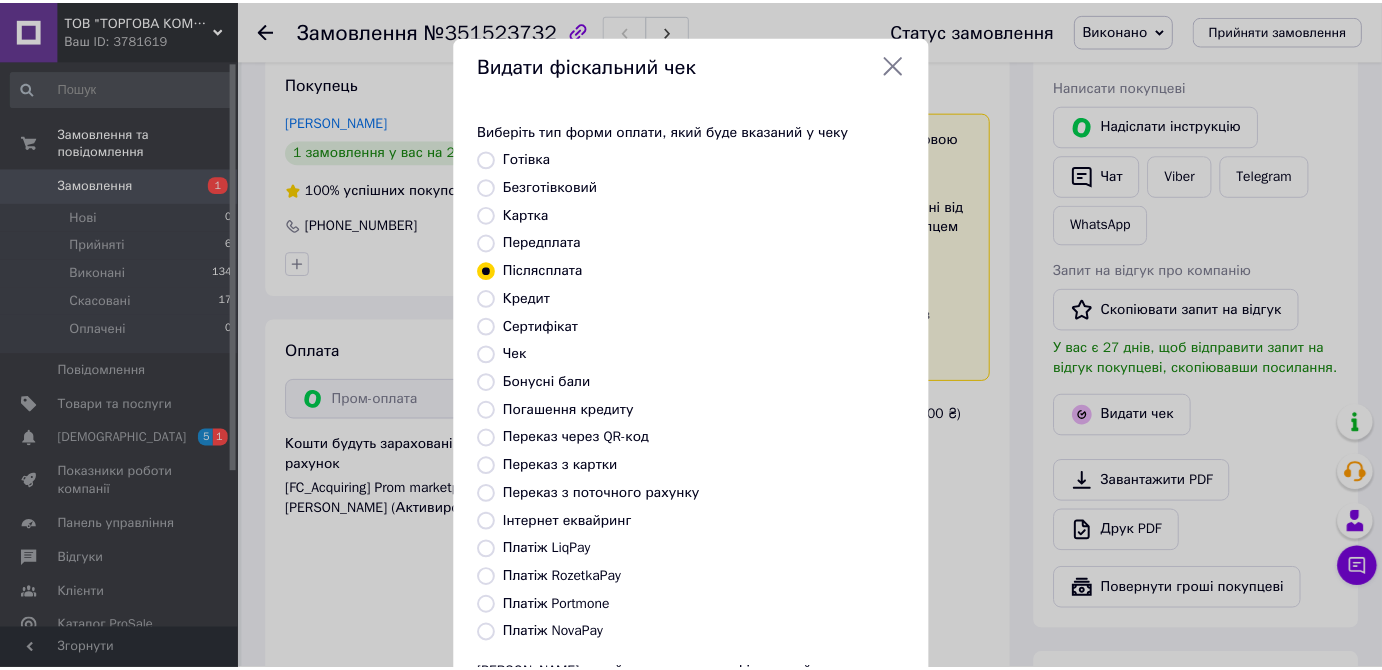 scroll, scrollTop: 188, scrollLeft: 0, axis: vertical 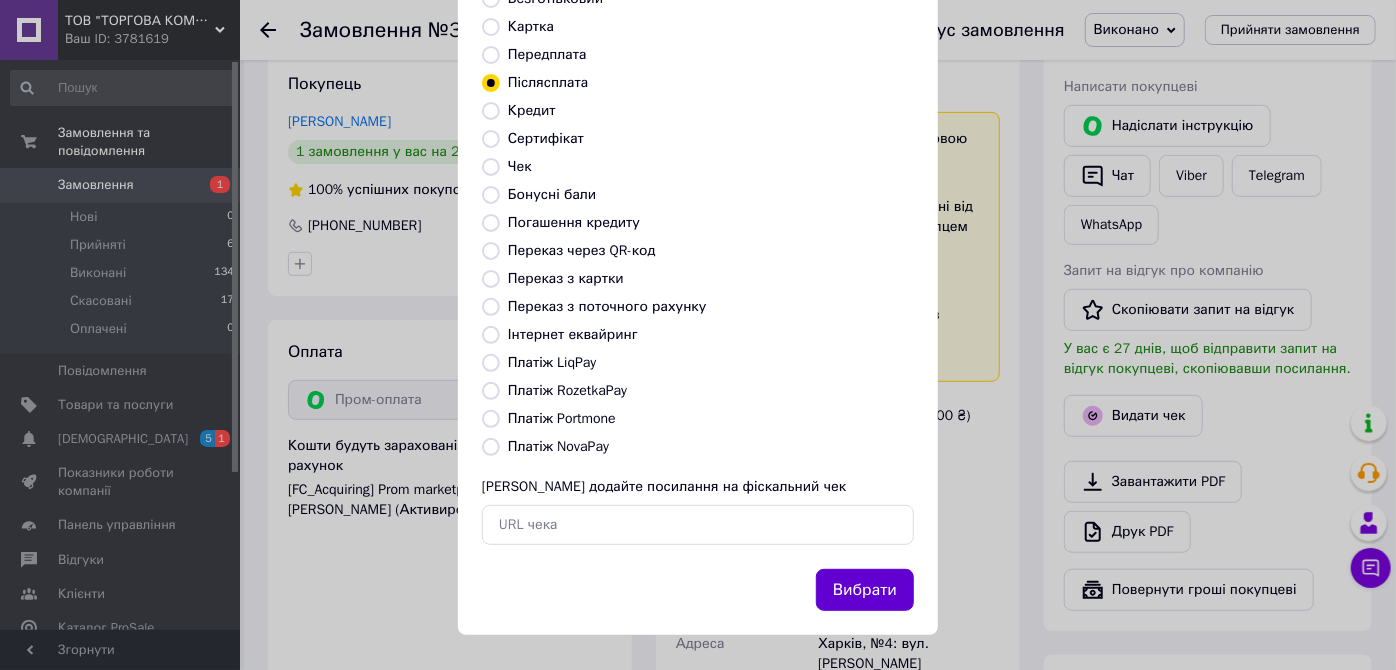 click on "Вибрати" at bounding box center [865, 590] 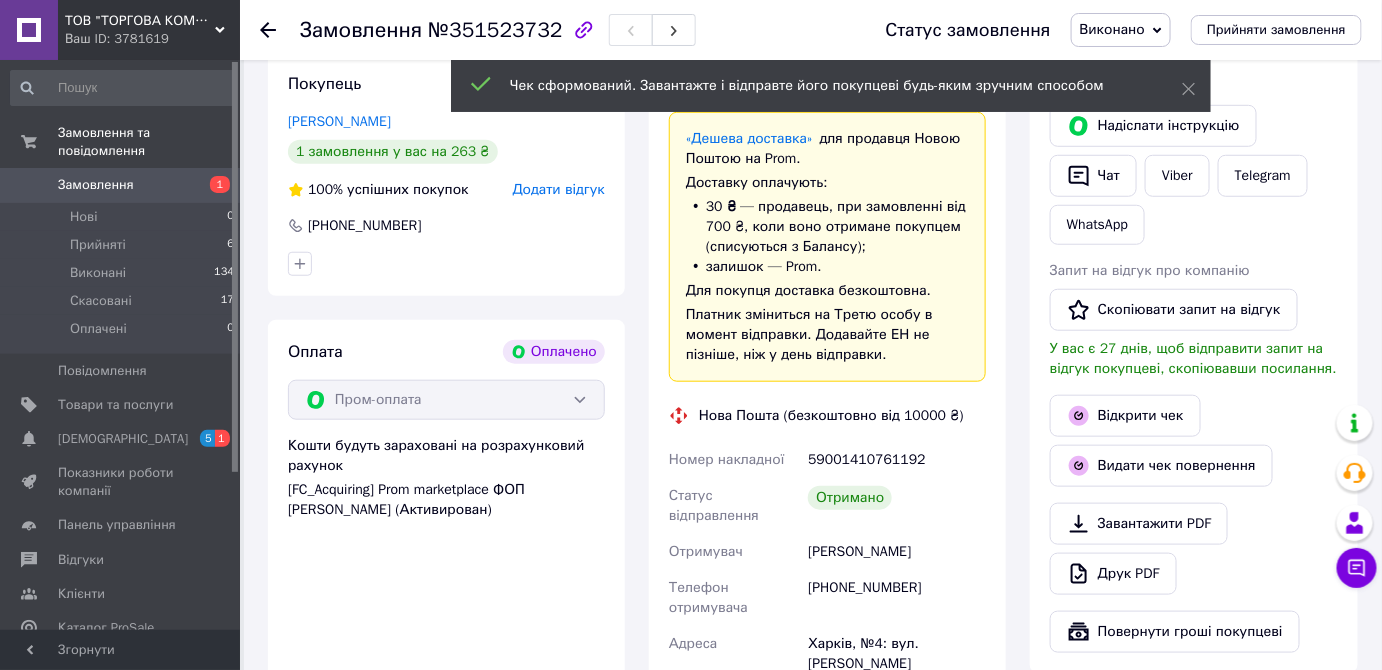 click on "Замовлення" at bounding box center (96, 185) 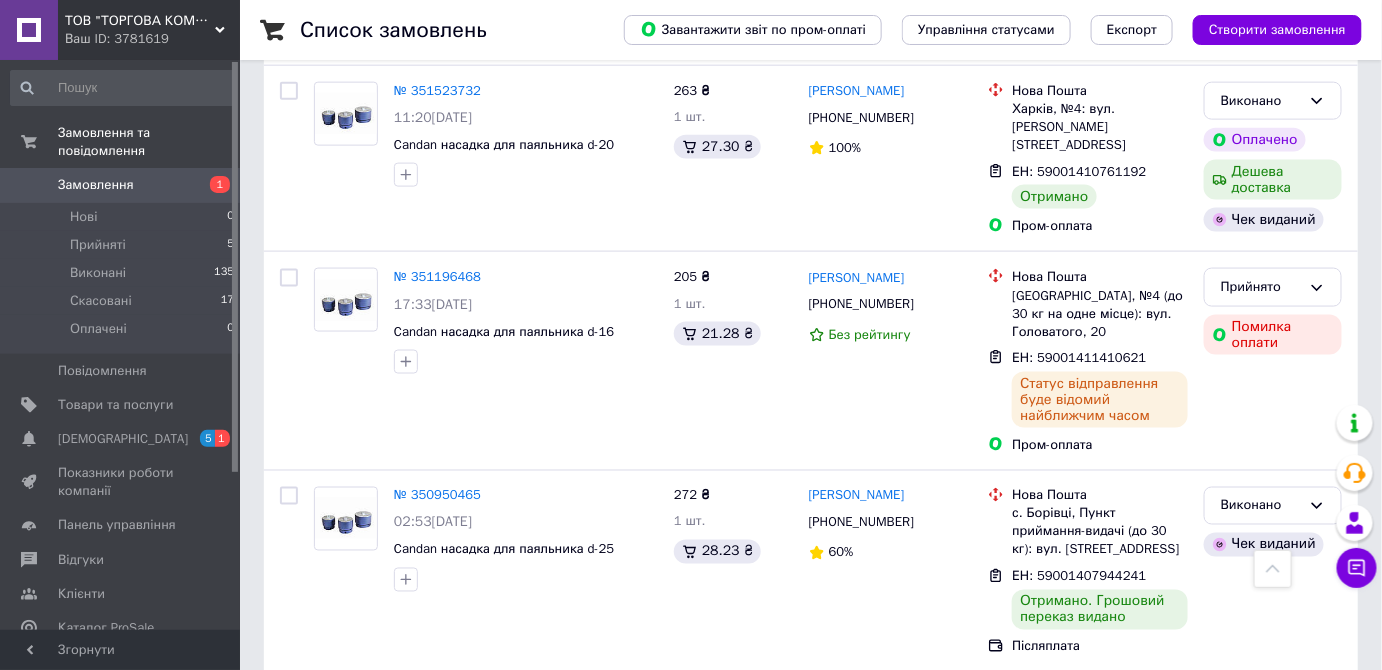 scroll, scrollTop: 797, scrollLeft: 0, axis: vertical 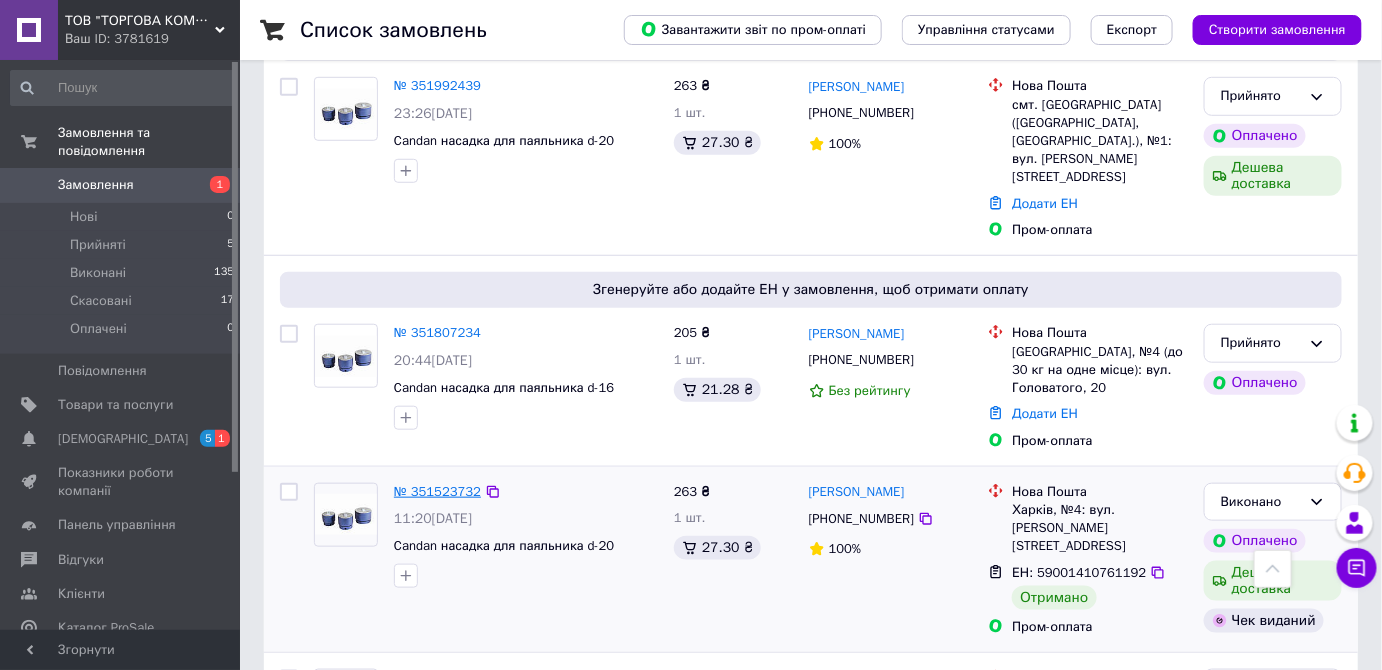 click on "№ 351523732" at bounding box center (437, 491) 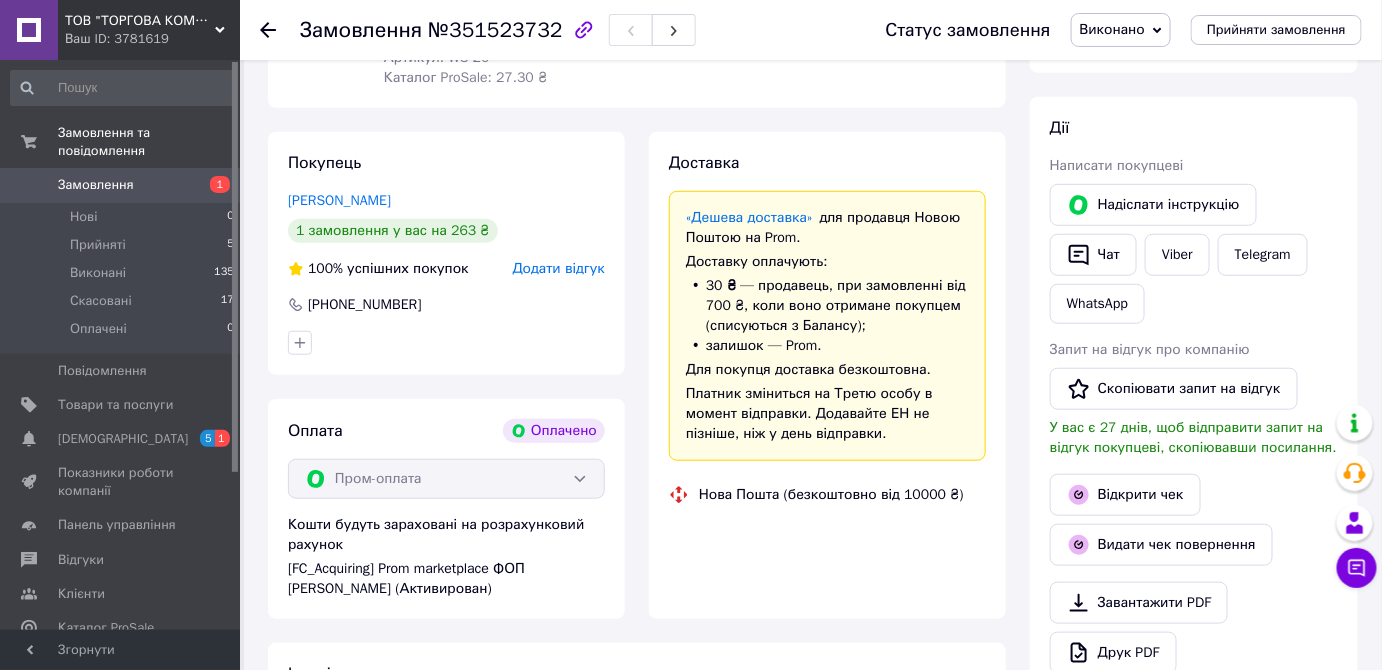 scroll, scrollTop: 401, scrollLeft: 0, axis: vertical 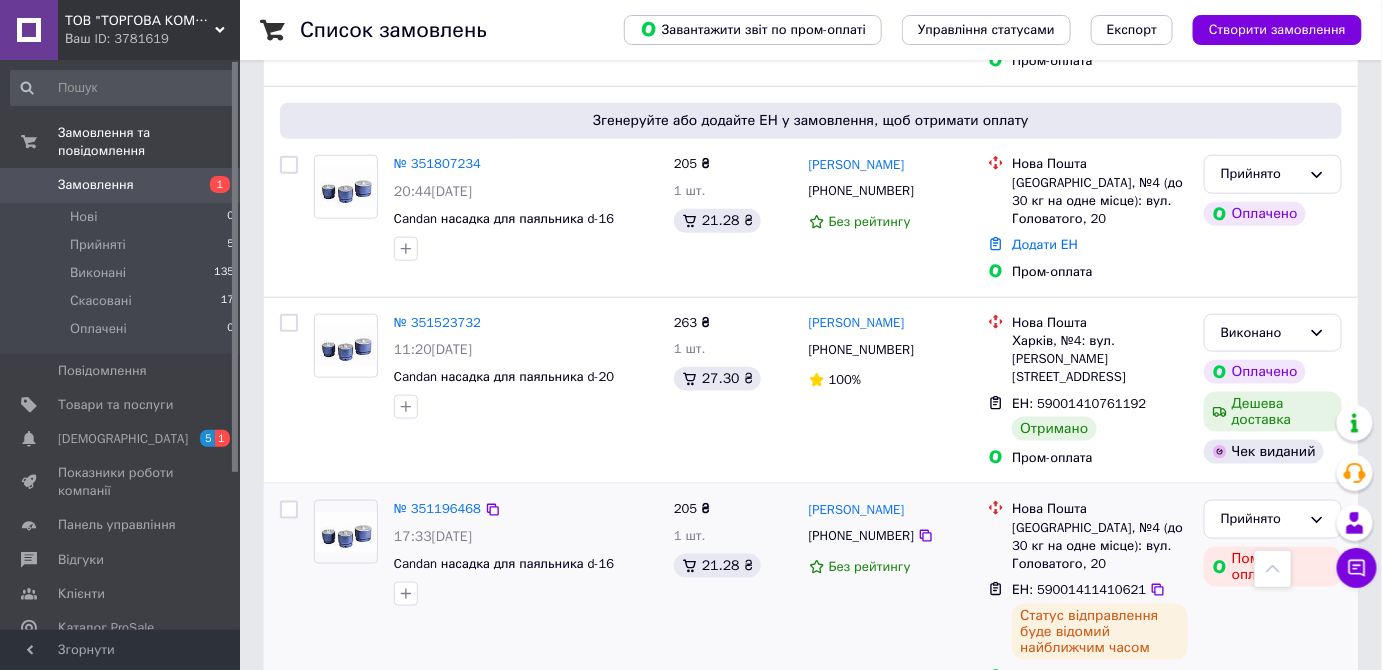 drag, startPoint x: 923, startPoint y: 452, endPoint x: 793, endPoint y: 454, distance: 130.01538 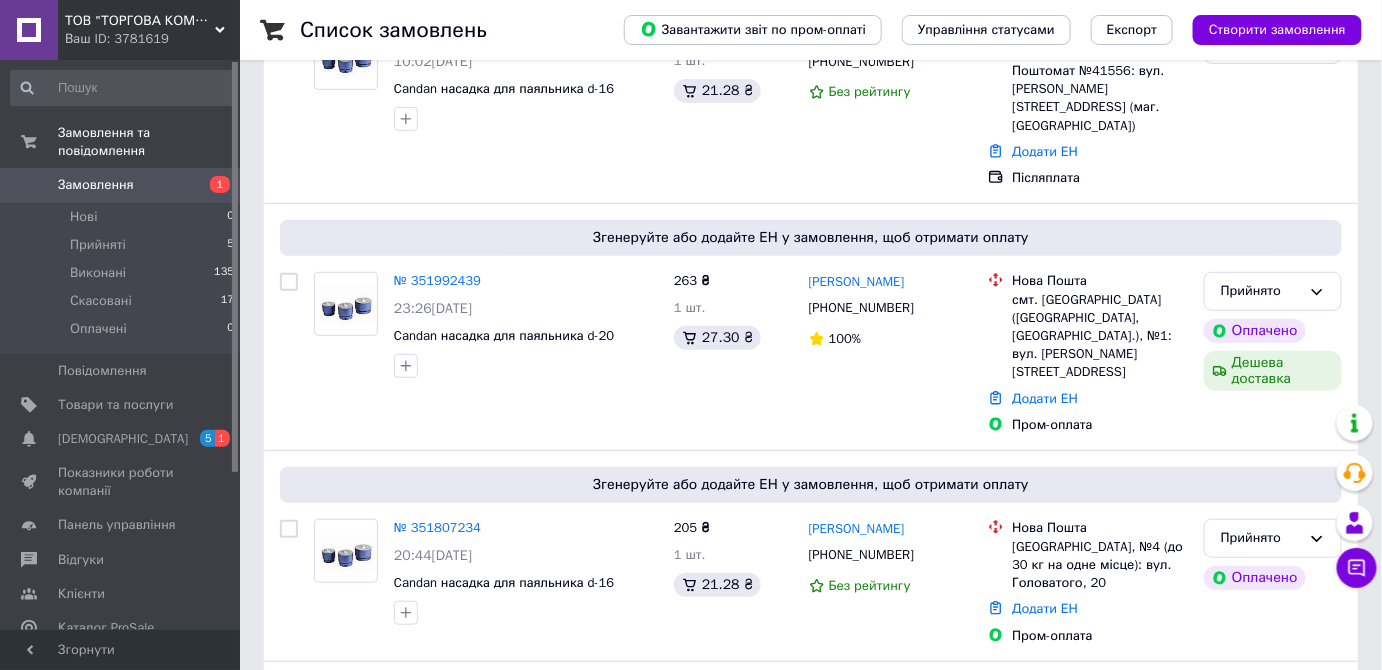 scroll, scrollTop: 202, scrollLeft: 0, axis: vertical 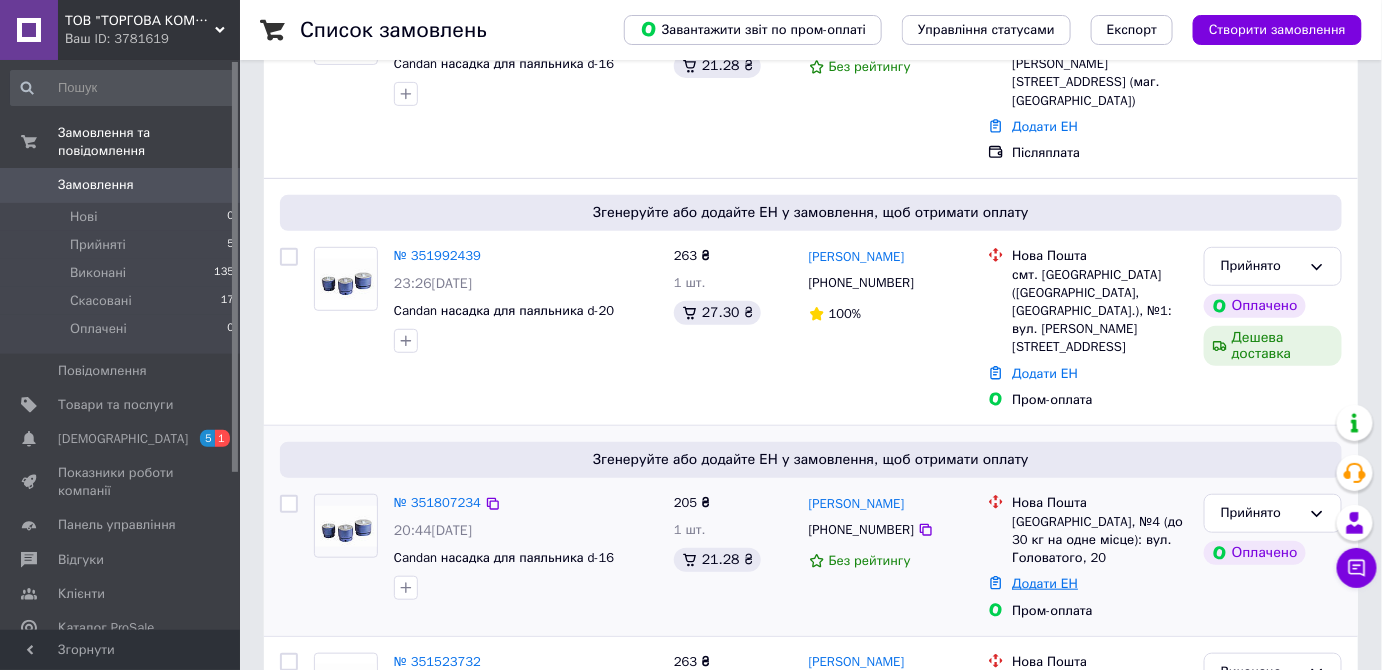 click on "Додати ЕН" at bounding box center [1045, 583] 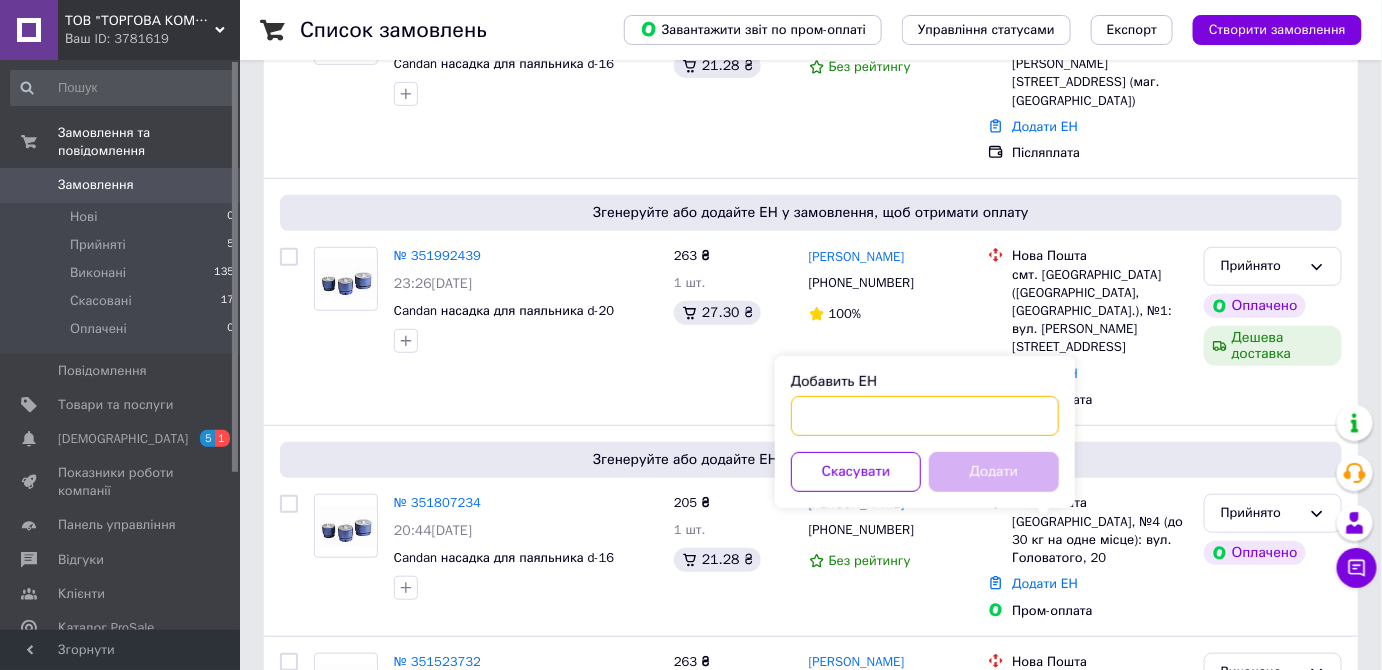 click on "Добавить ЕН" at bounding box center [925, 416] 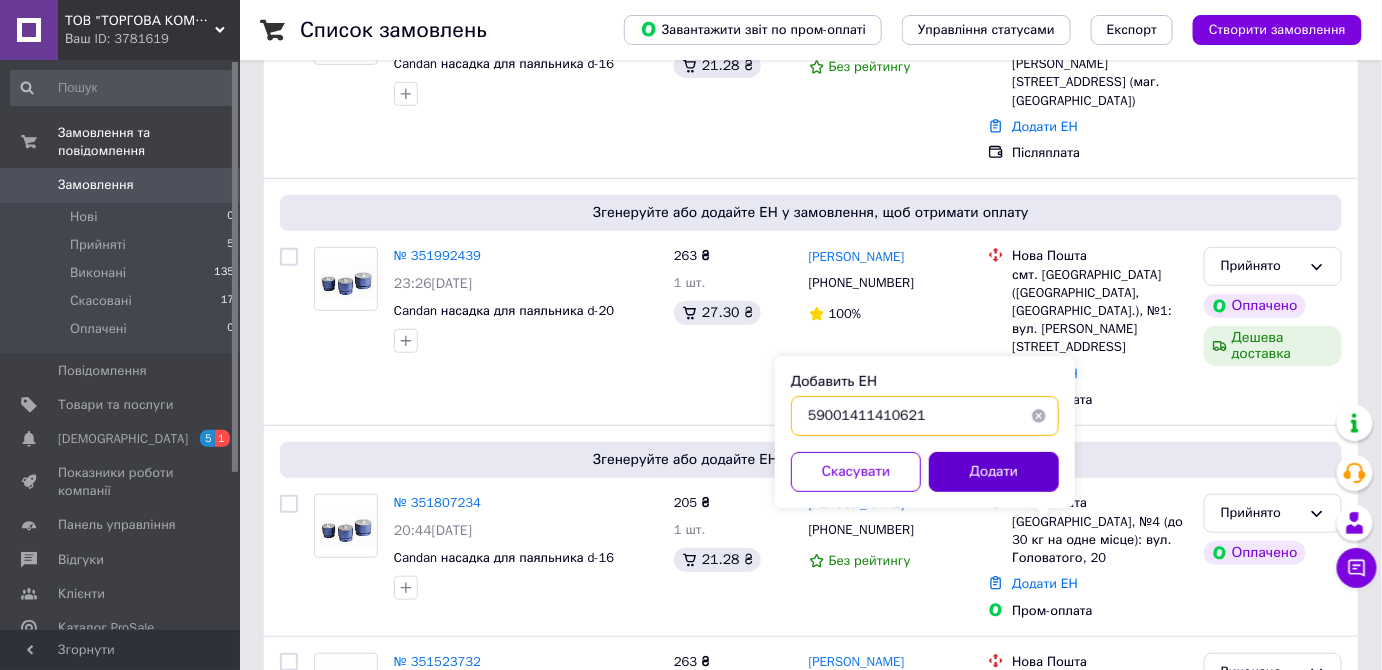 type on "59001411410621" 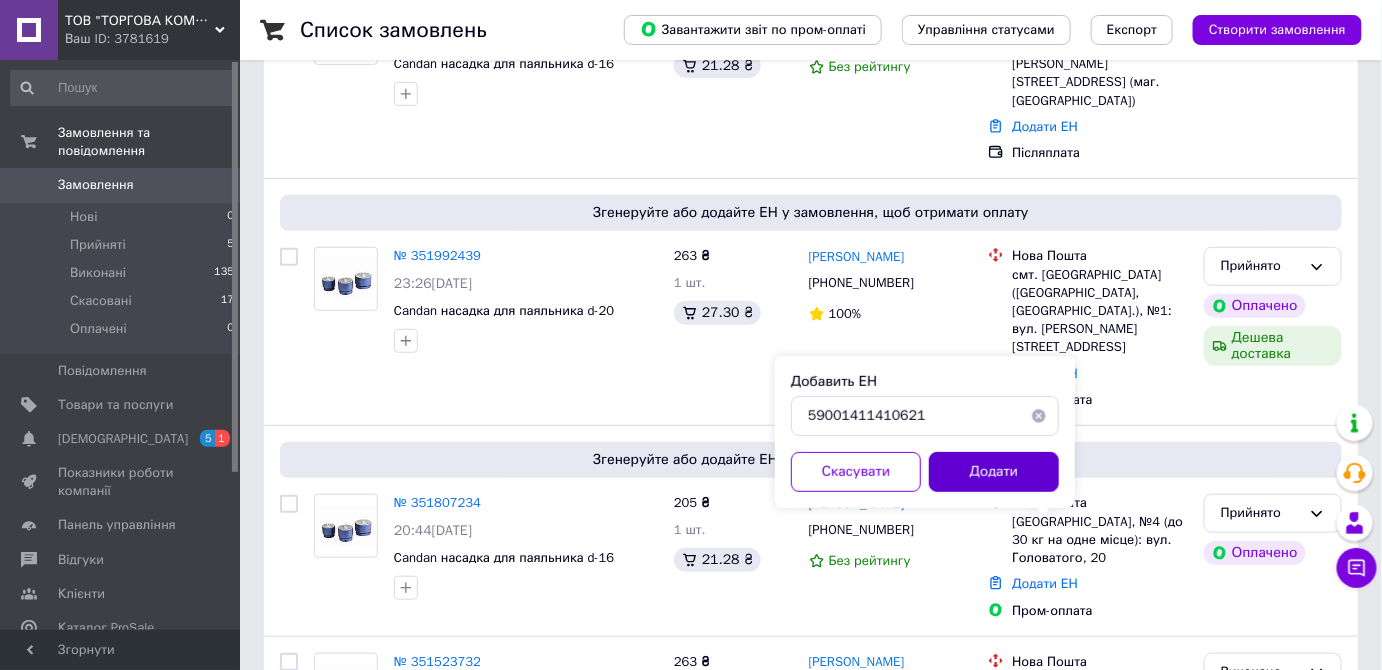 click on "Додати" at bounding box center [994, 472] 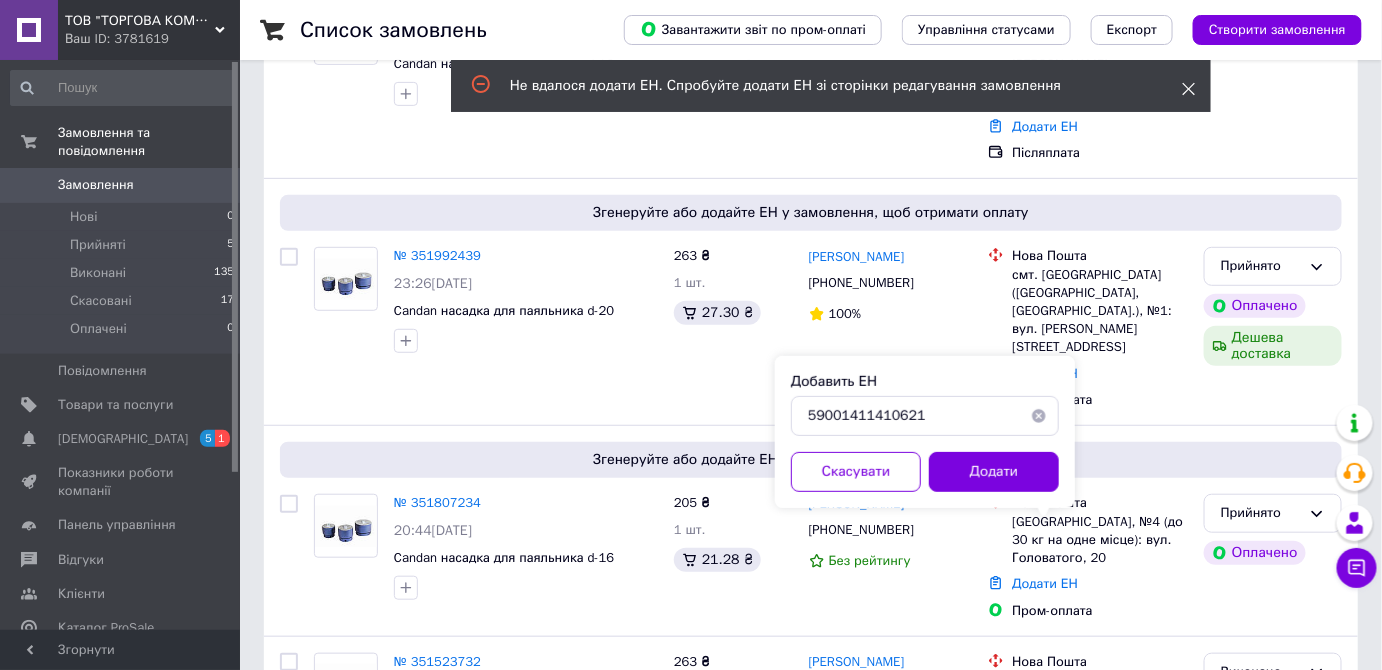 click 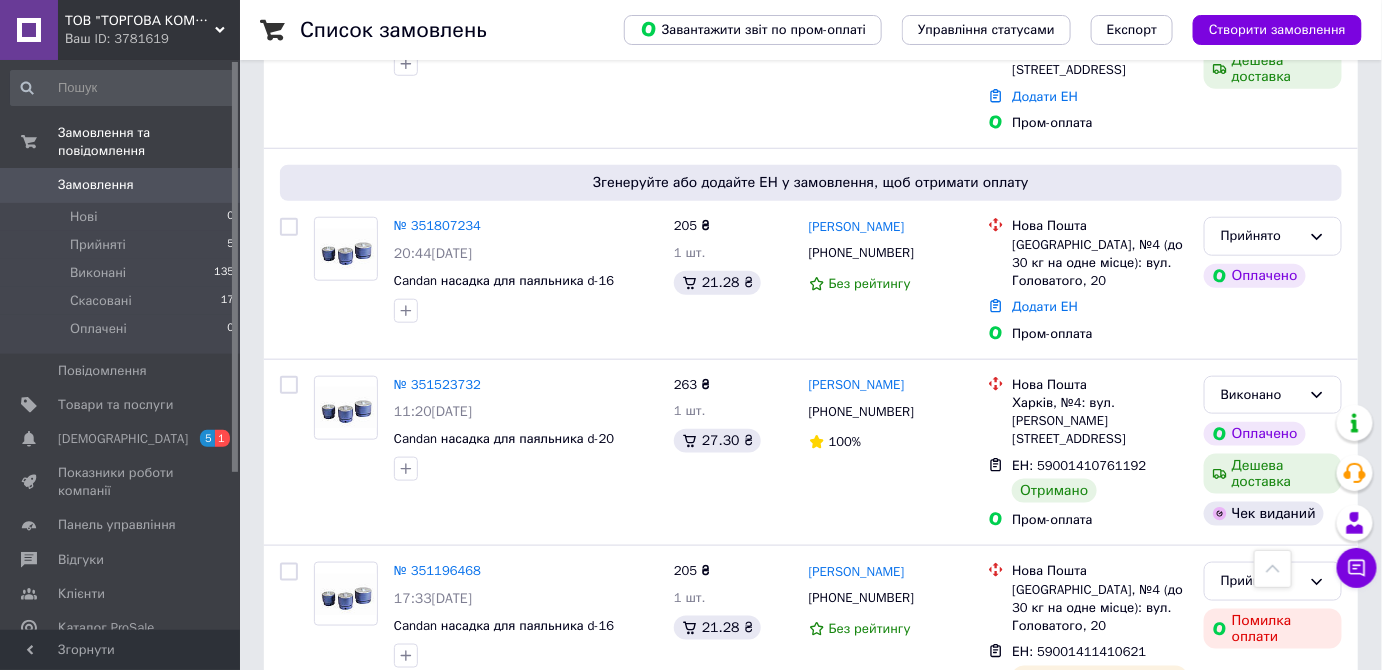 scroll, scrollTop: 522, scrollLeft: 0, axis: vertical 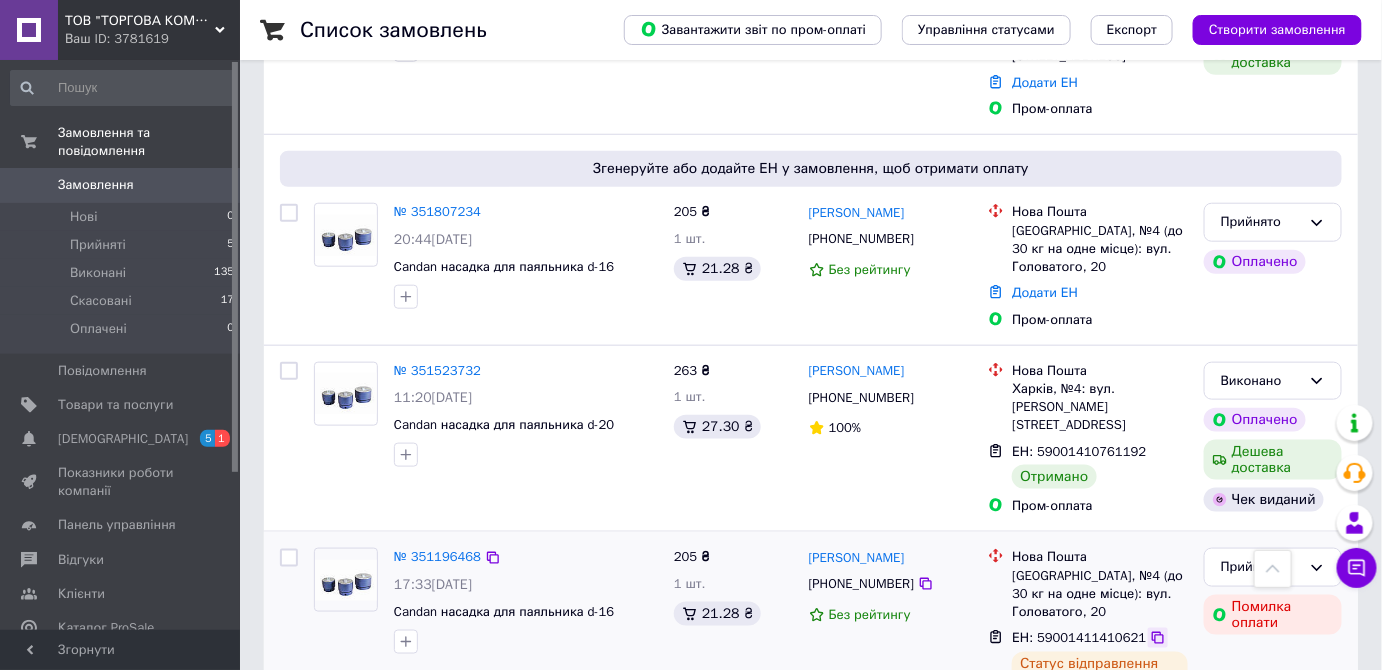 click 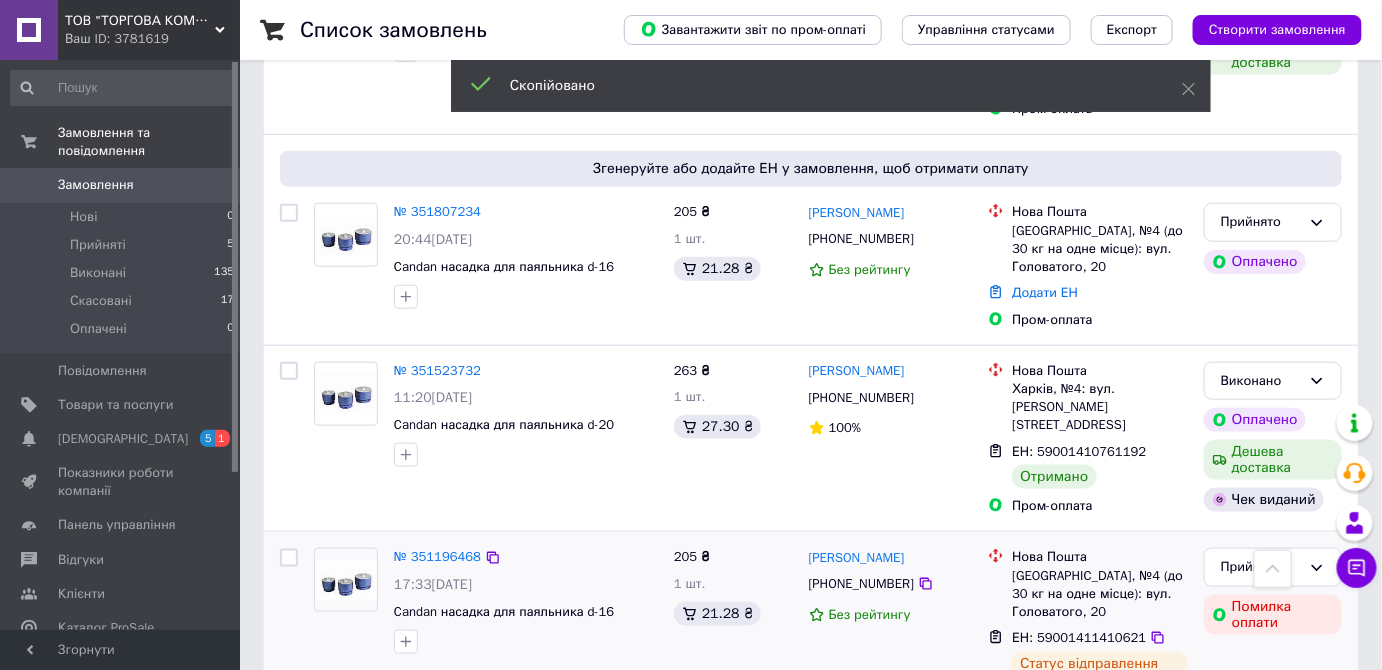 click on "ЕН: 59001411410621" at bounding box center [1079, 637] 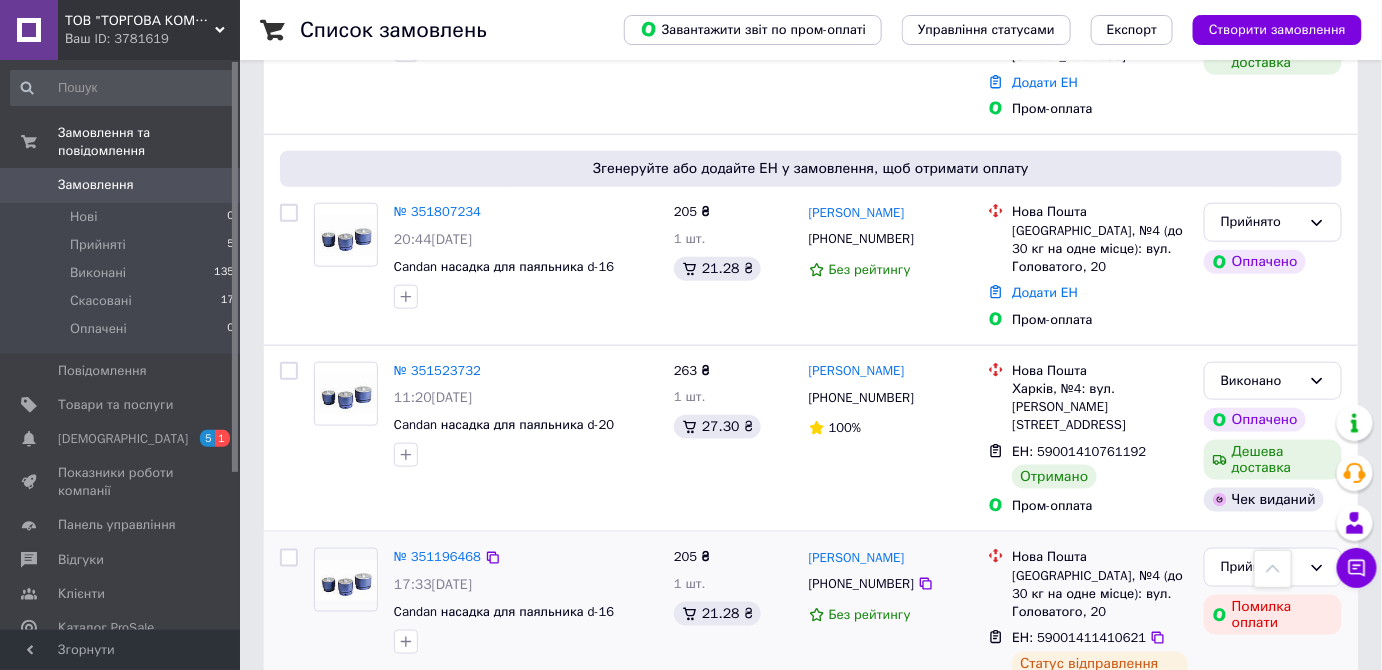 click 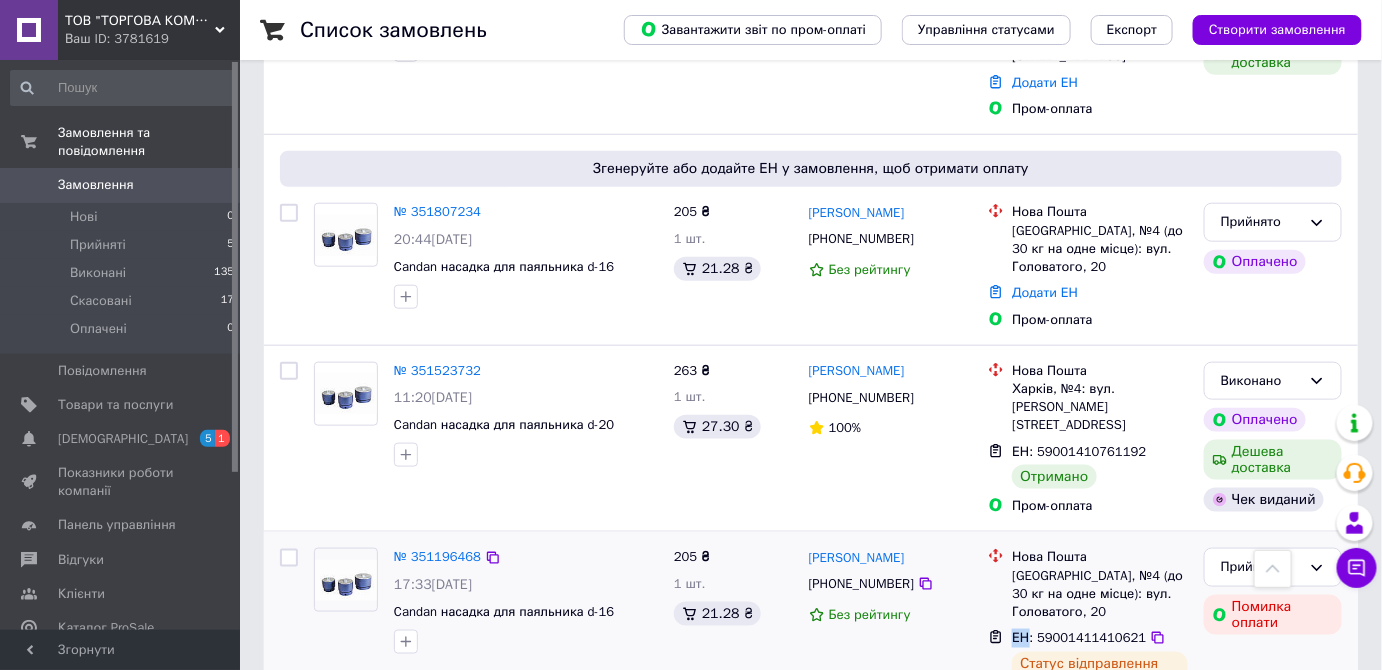 click 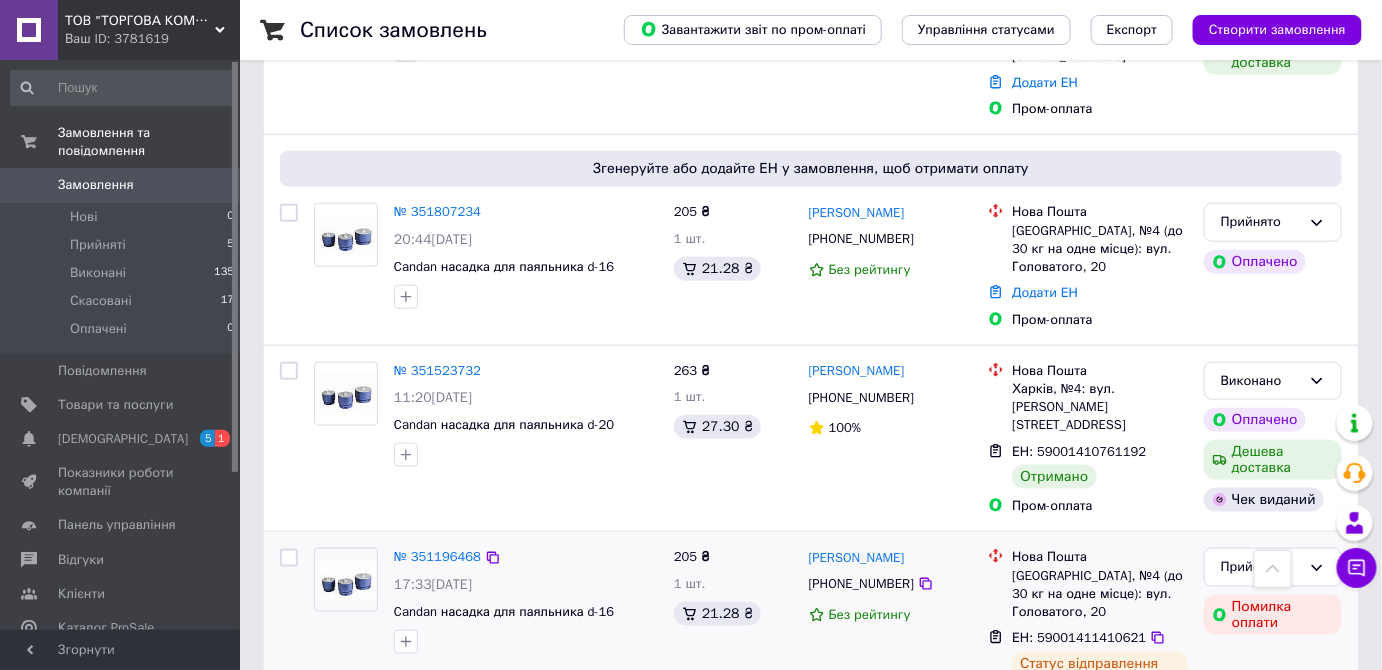 click on "ЕН: 59001411410621" at bounding box center [1079, 637] 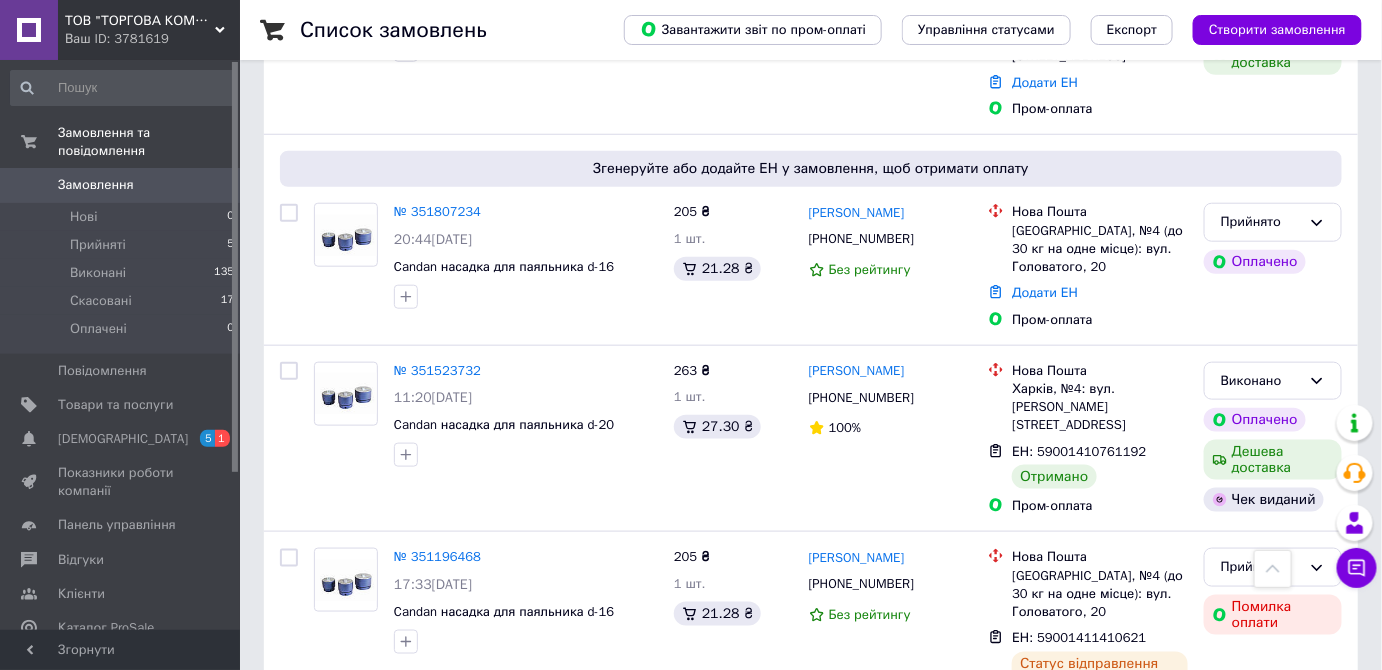 click at bounding box center [1273, 569] 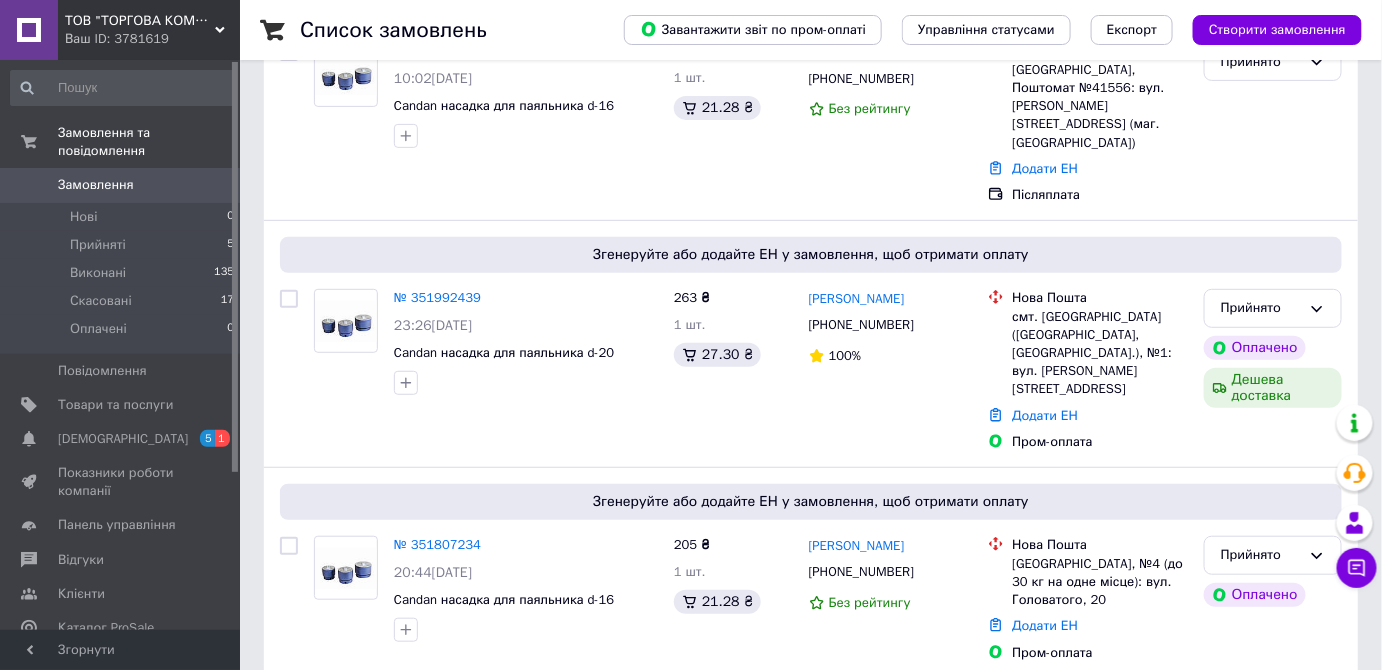 scroll, scrollTop: 0, scrollLeft: 0, axis: both 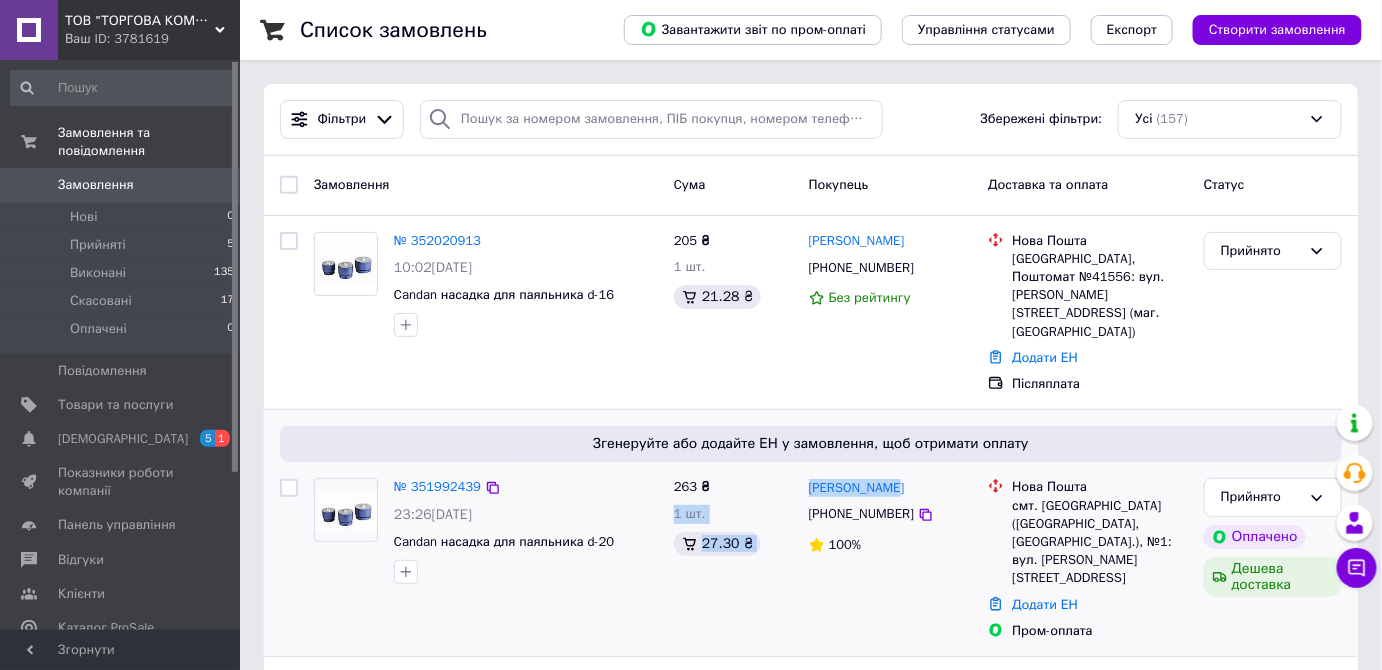 drag, startPoint x: 902, startPoint y: 450, endPoint x: 796, endPoint y: 454, distance: 106.07545 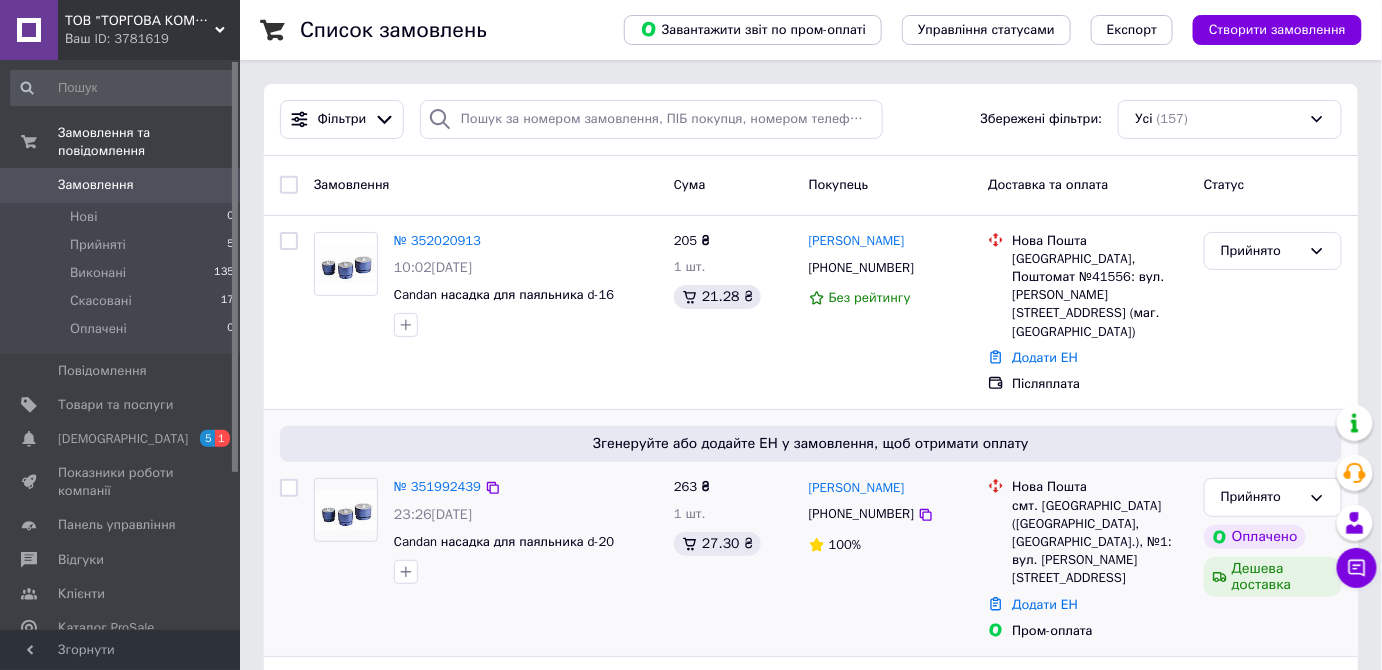 click on "100%" at bounding box center [891, 545] 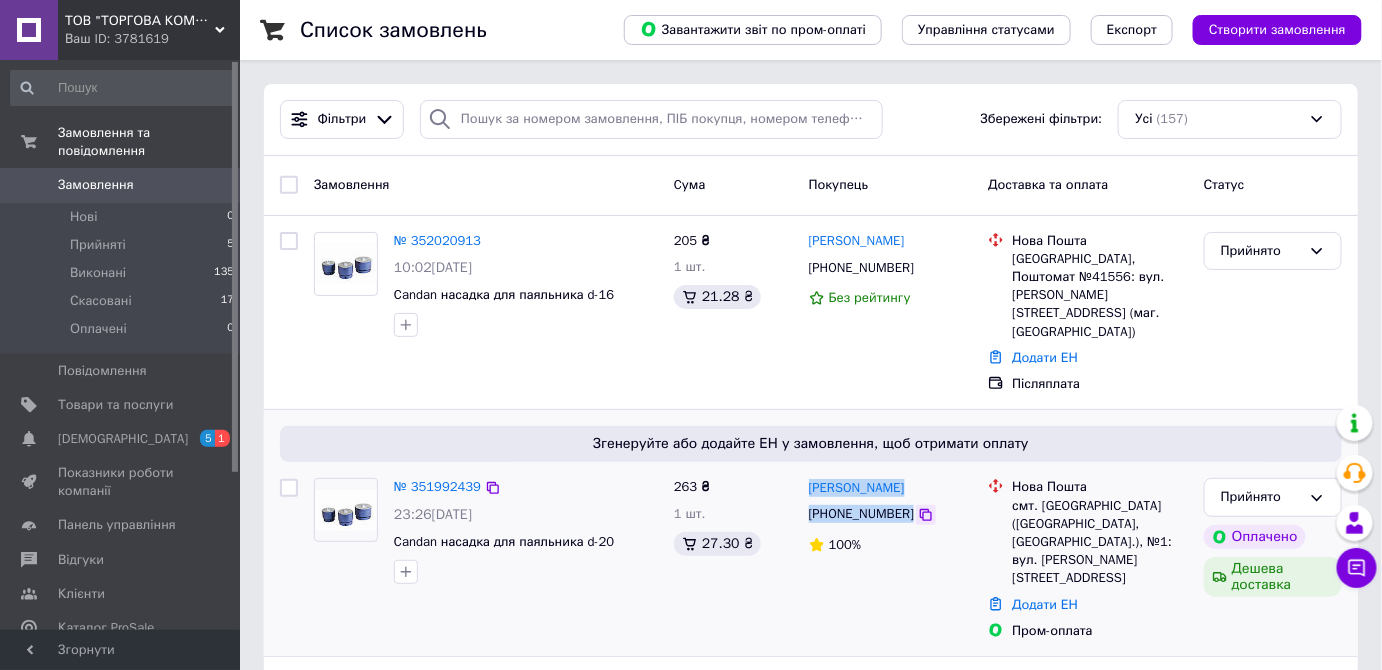drag, startPoint x: 802, startPoint y: 456, endPoint x: 915, endPoint y: 480, distance: 115.52056 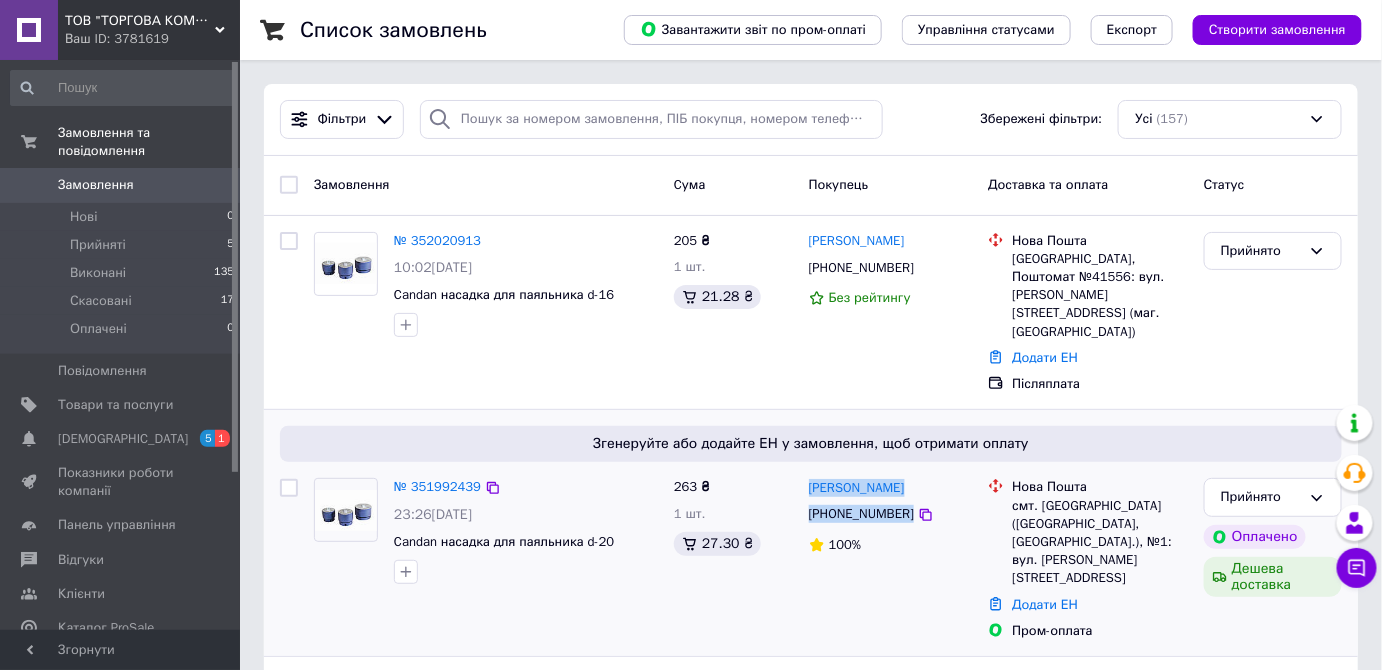 copy on "[PERSON_NAME] [PHONE_NUMBER]" 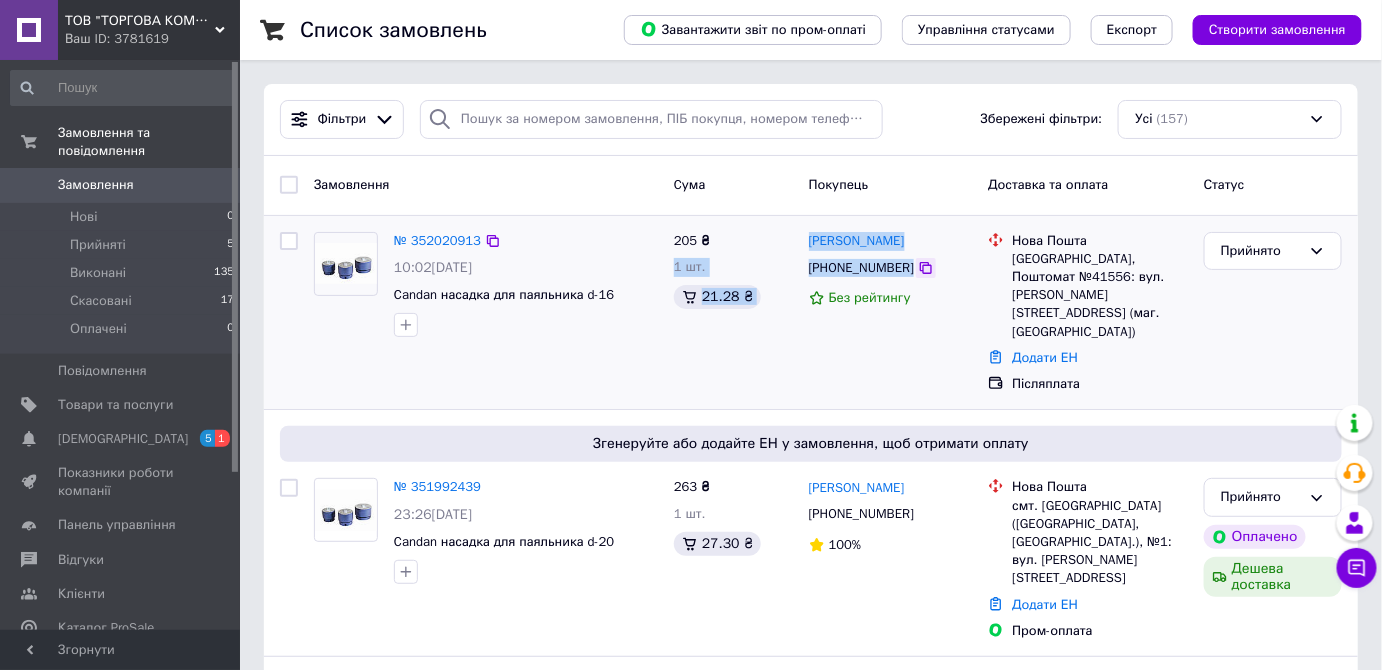 drag, startPoint x: 776, startPoint y: 238, endPoint x: 903, endPoint y: 265, distance: 129.83836 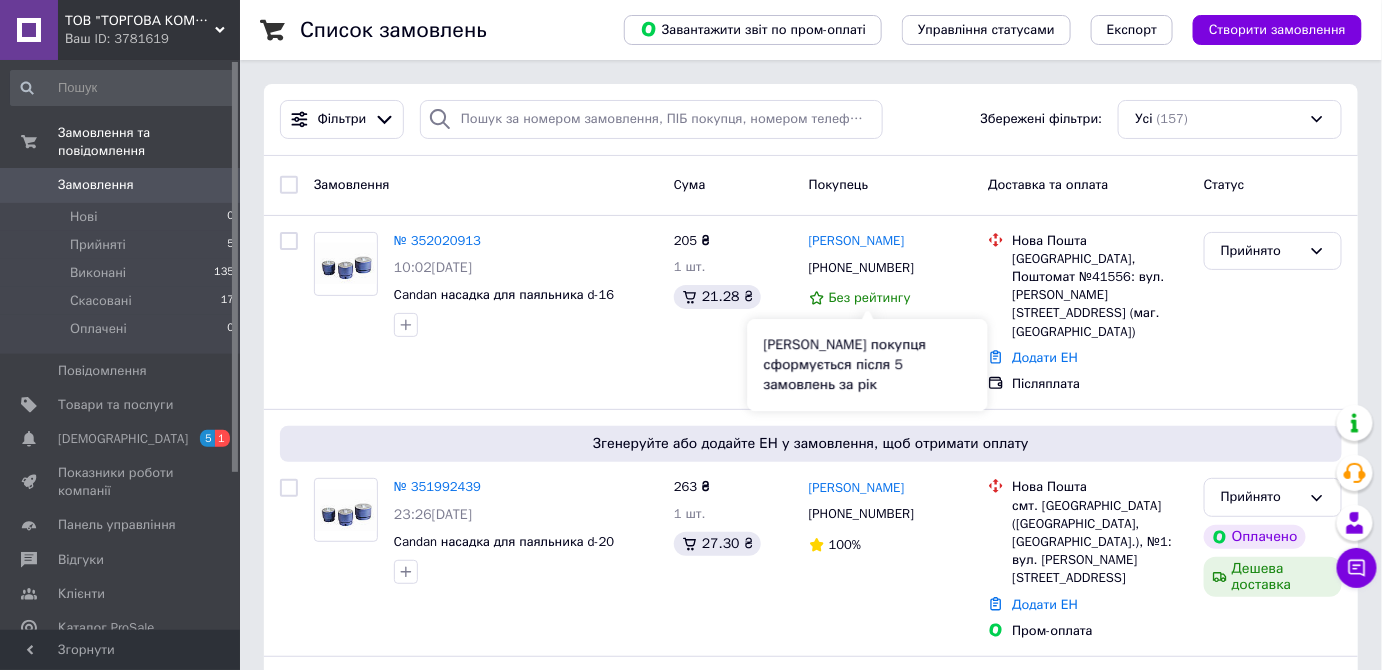 click on "[PERSON_NAME] покупця сформується після 5 замовлень за рік" at bounding box center [868, 365] 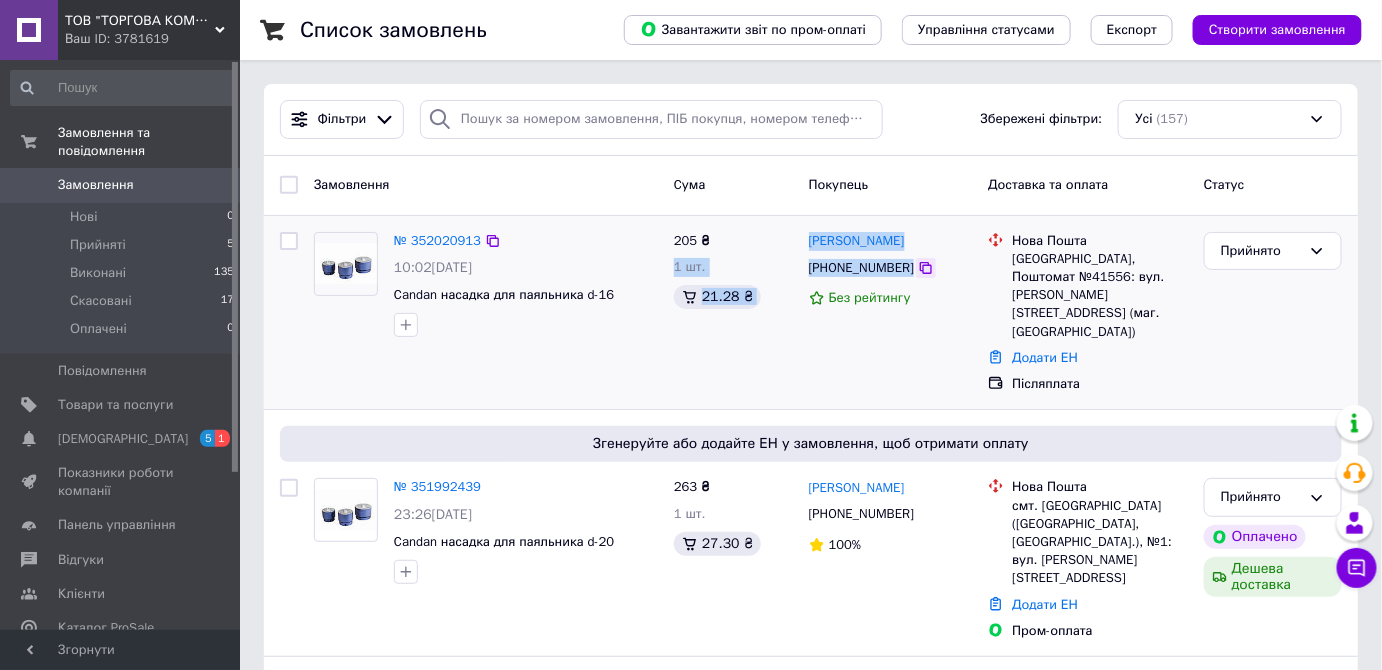 drag, startPoint x: 789, startPoint y: 232, endPoint x: 913, endPoint y: 278, distance: 132.25732 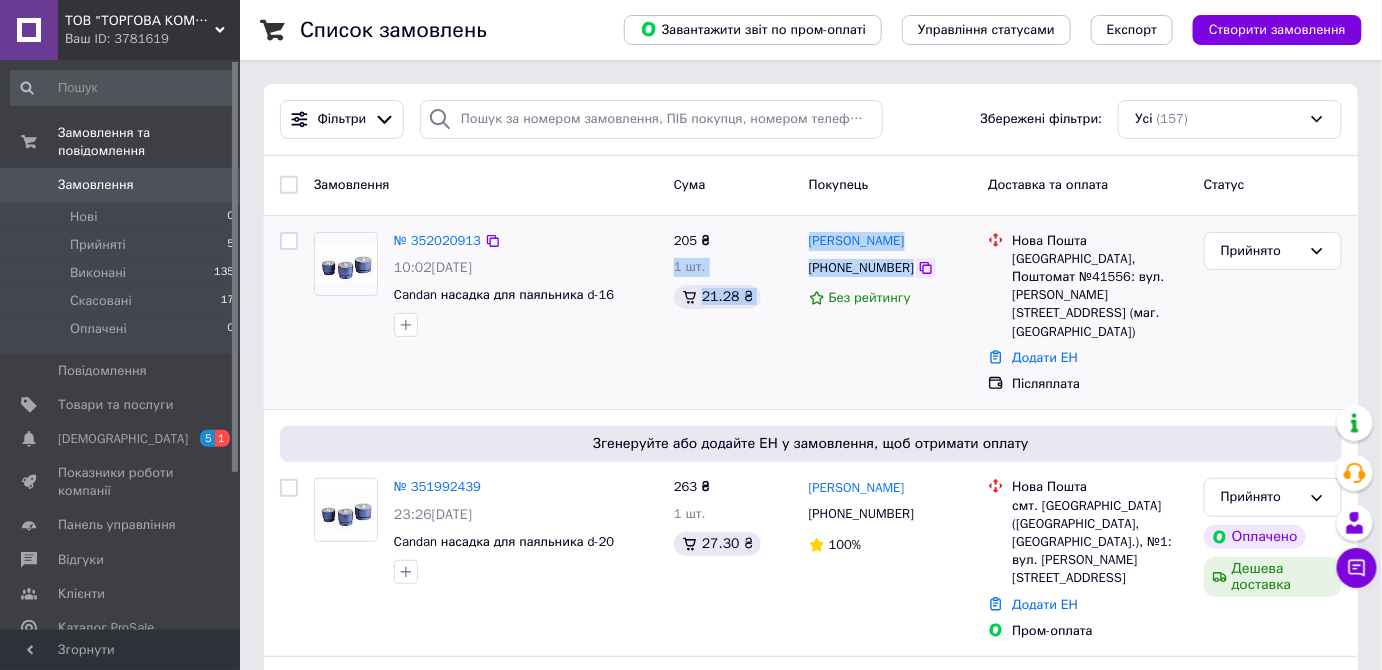 copy on "205 ₴ 1 шт. 21.28 ₴ [PERSON_NAME] [PHONE_NUMBER]" 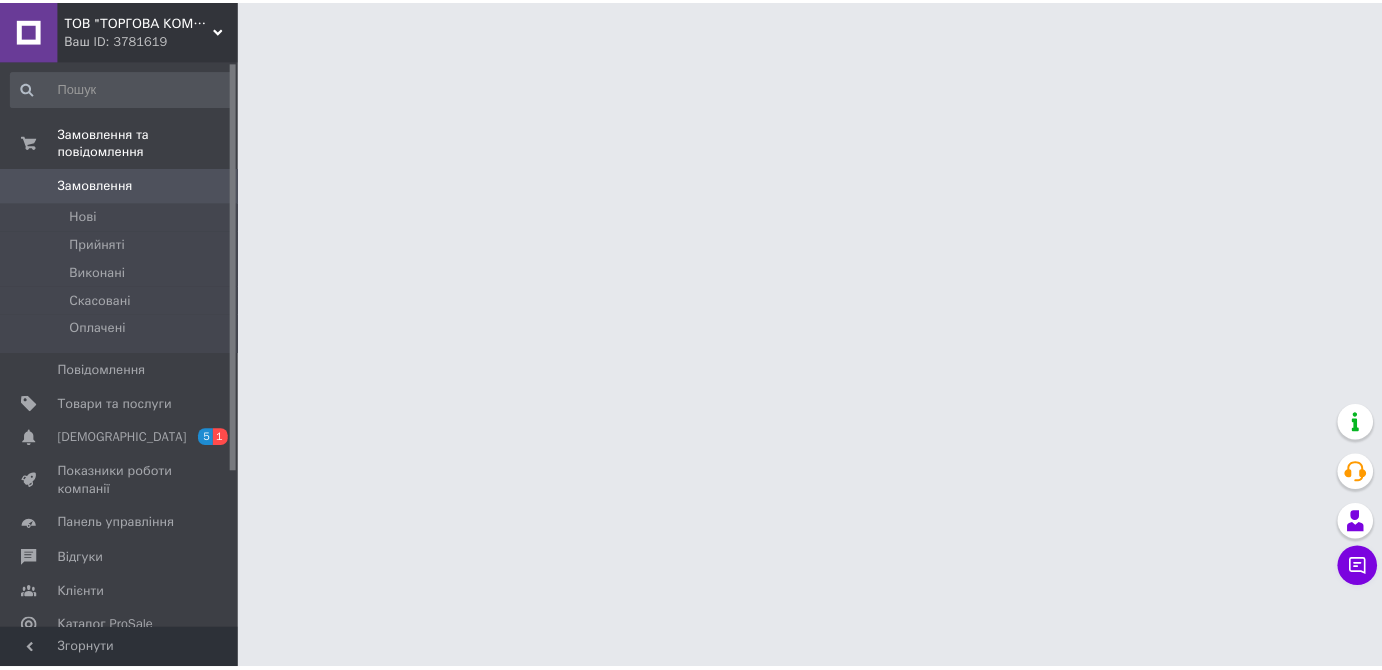 scroll, scrollTop: 0, scrollLeft: 0, axis: both 